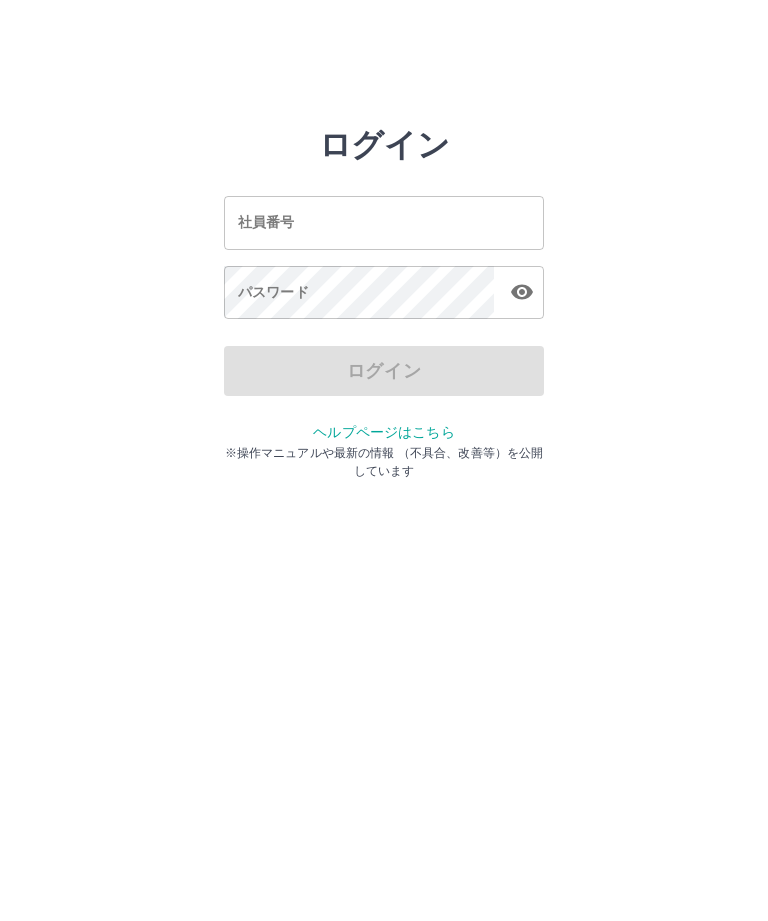 scroll, scrollTop: 0, scrollLeft: 0, axis: both 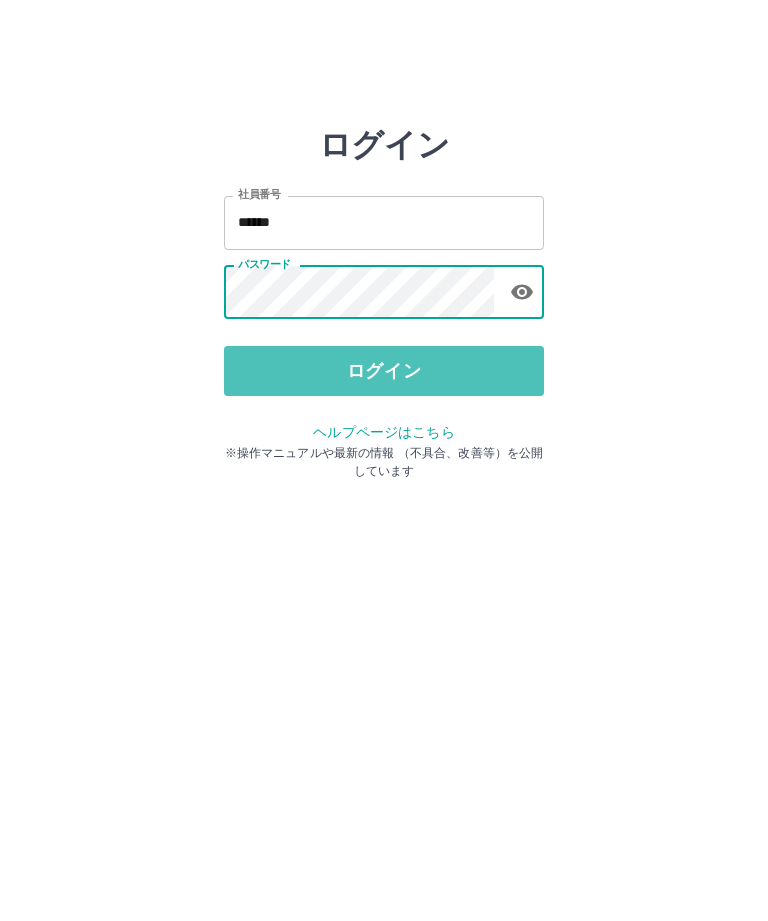 click on "ログイン" at bounding box center [384, 371] 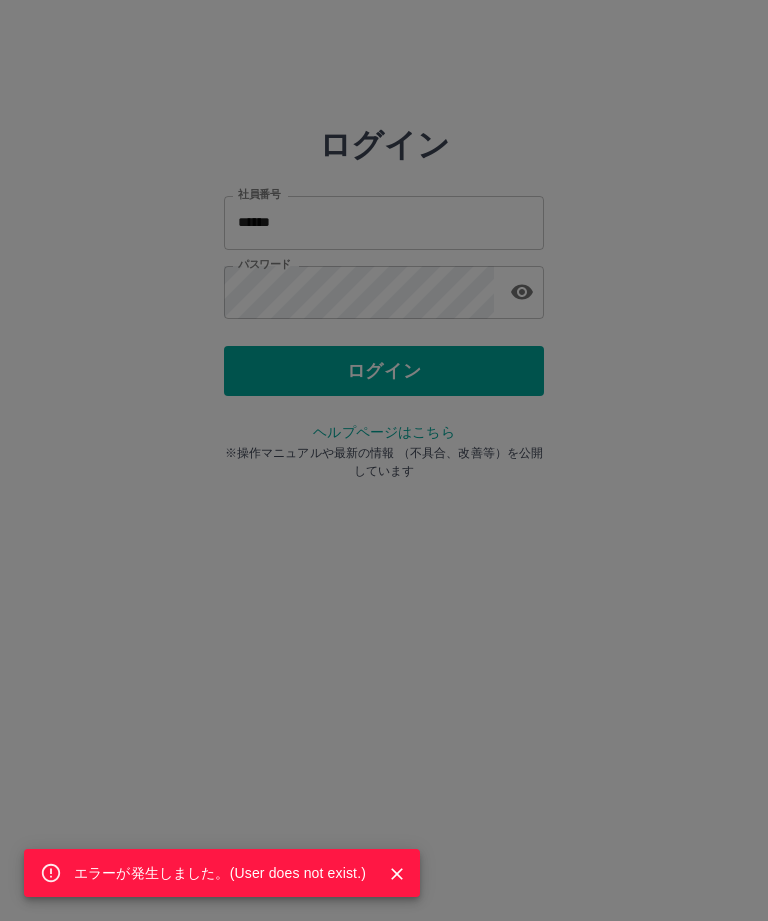click on "エラーが発生しました。( User does not exist. )" at bounding box center [384, 460] 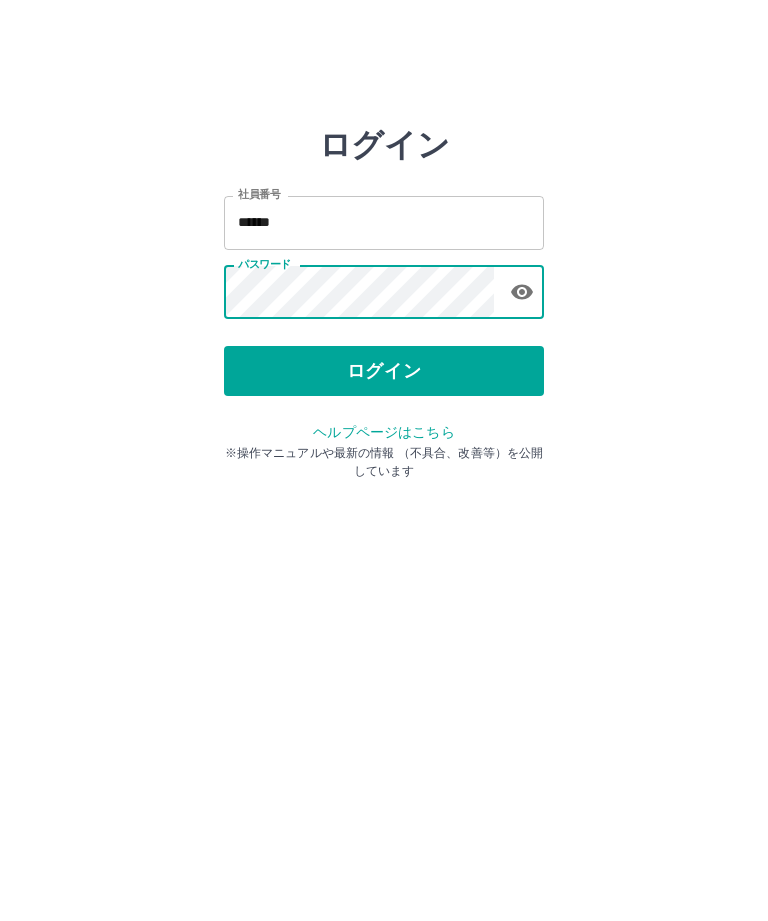 click on "ログイン" at bounding box center [384, 371] 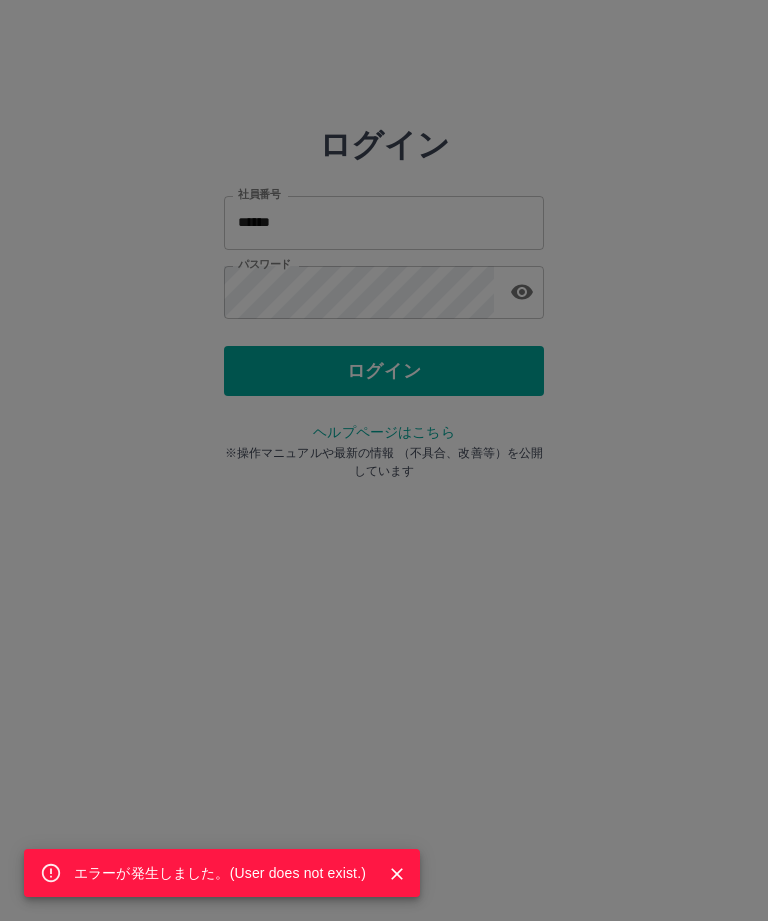 click on "エラーが発生しました。( User does not exist. )" at bounding box center (384, 460) 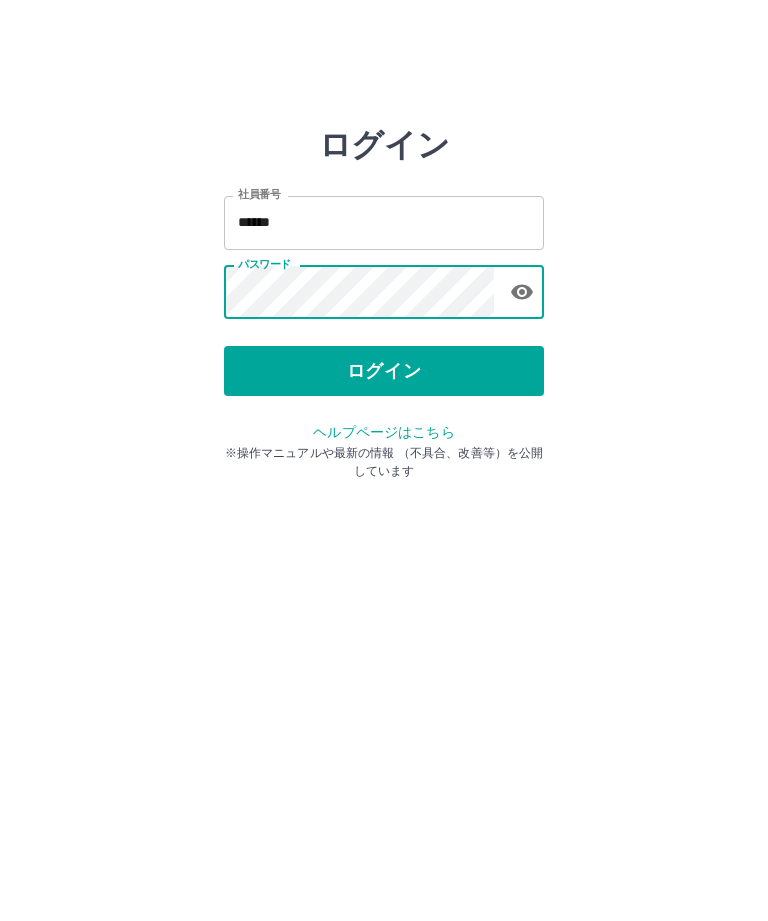 click on "ログイン" at bounding box center (384, 371) 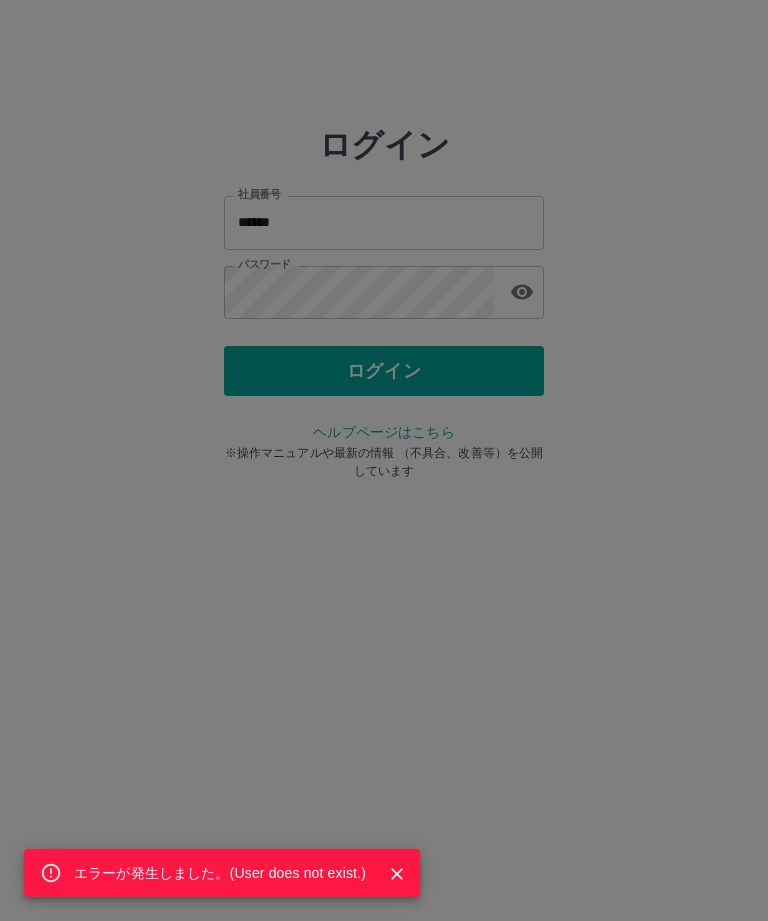 click on "エラーが発生しました。( User does not exist. )" at bounding box center [384, 460] 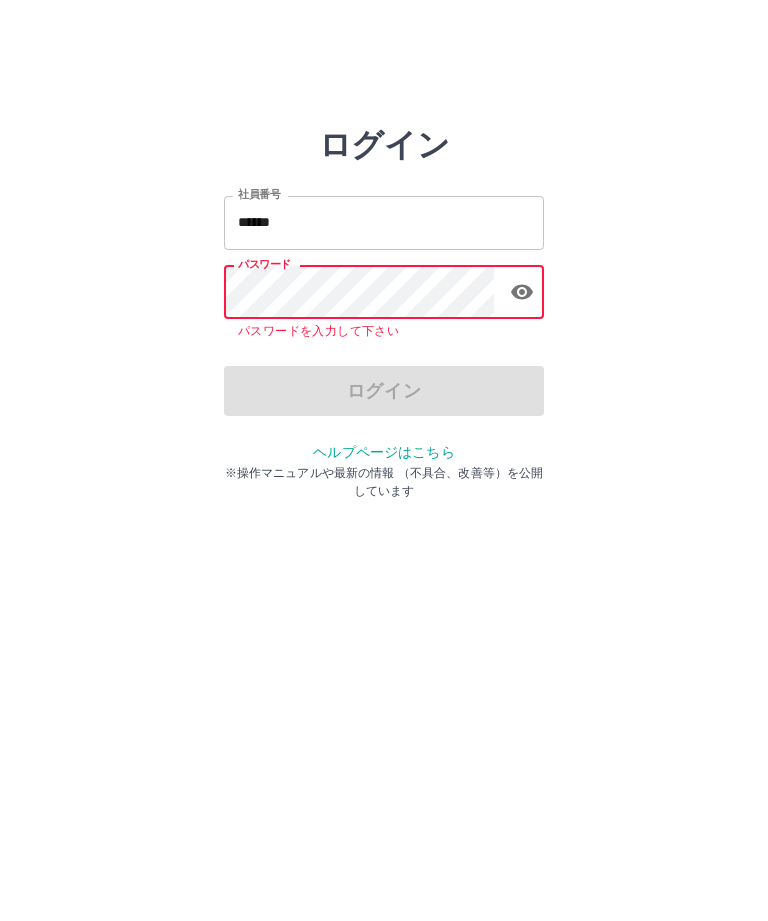 click on "******" at bounding box center [384, 222] 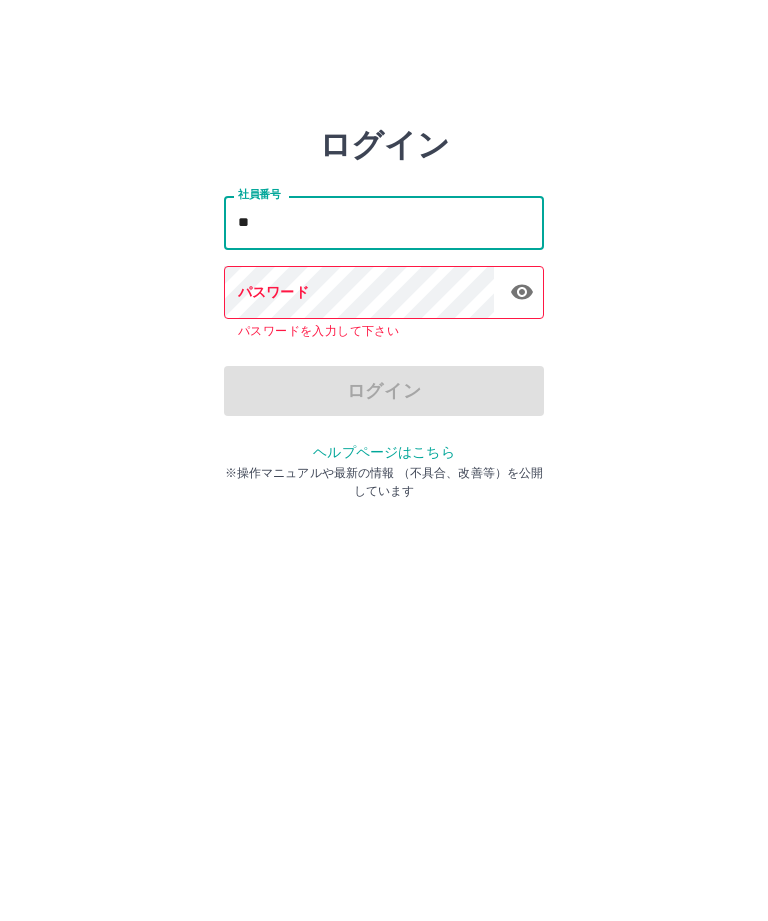 type on "*" 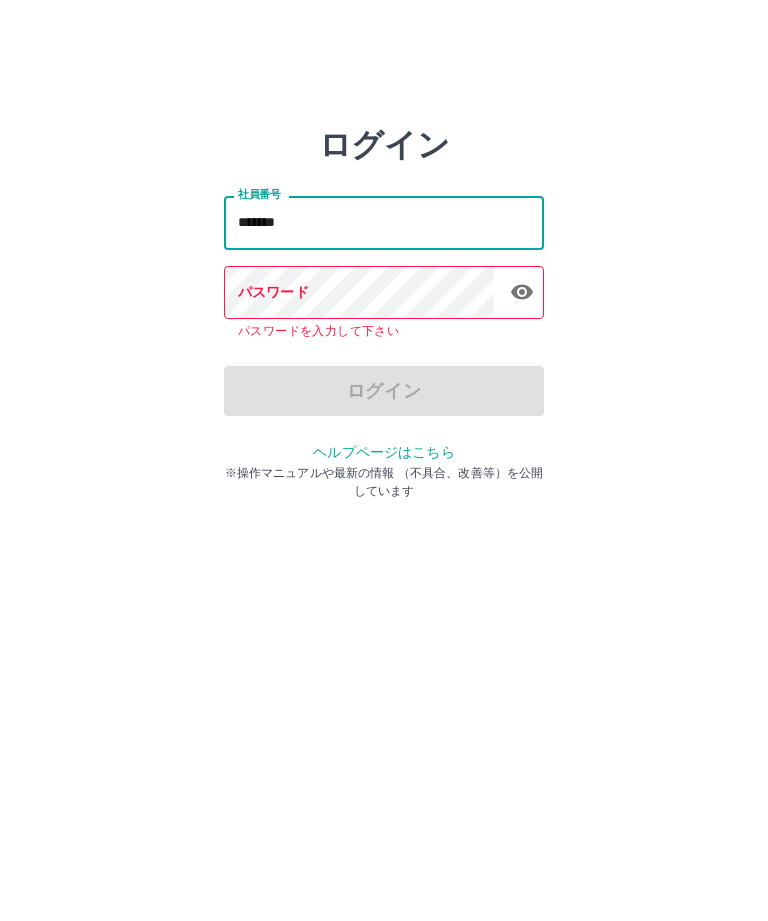 type on "*******" 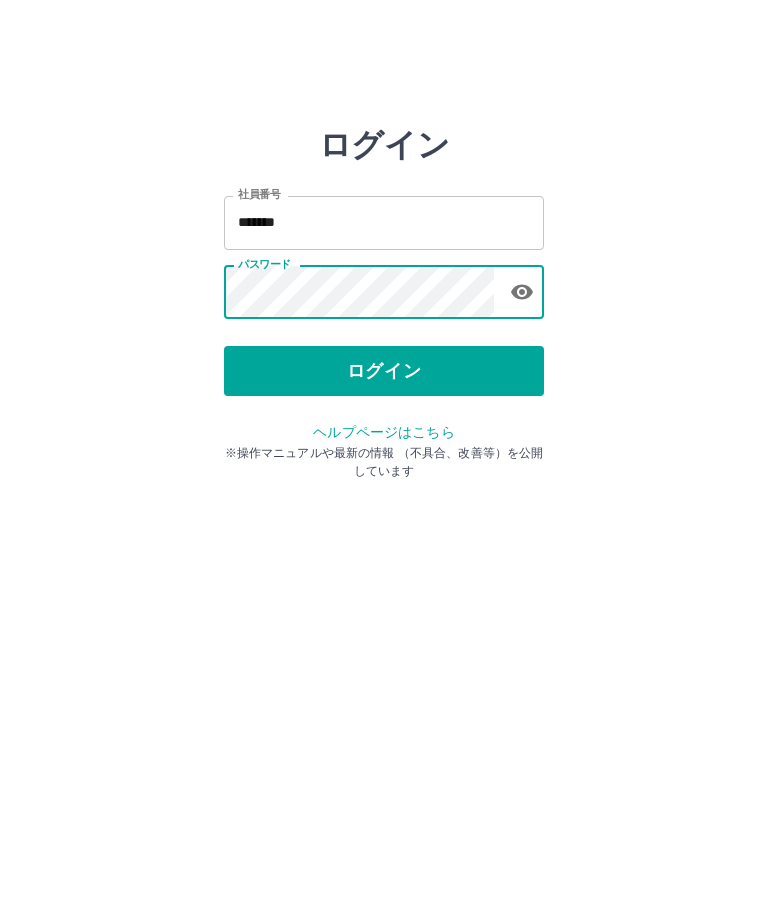 click on "ログイン" at bounding box center [384, 371] 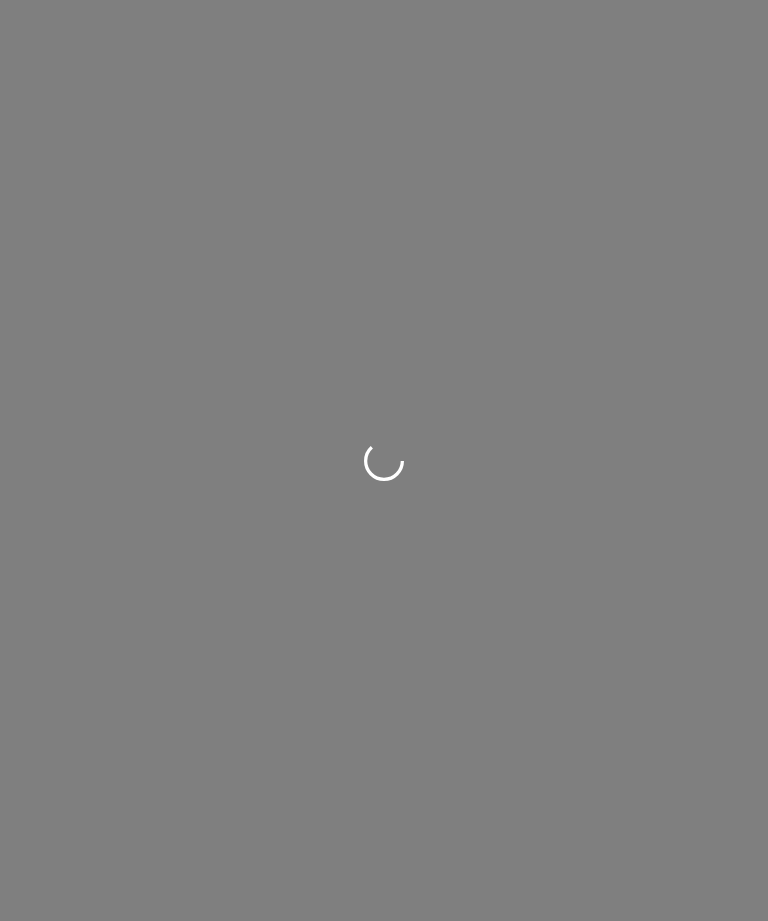 scroll, scrollTop: 0, scrollLeft: 0, axis: both 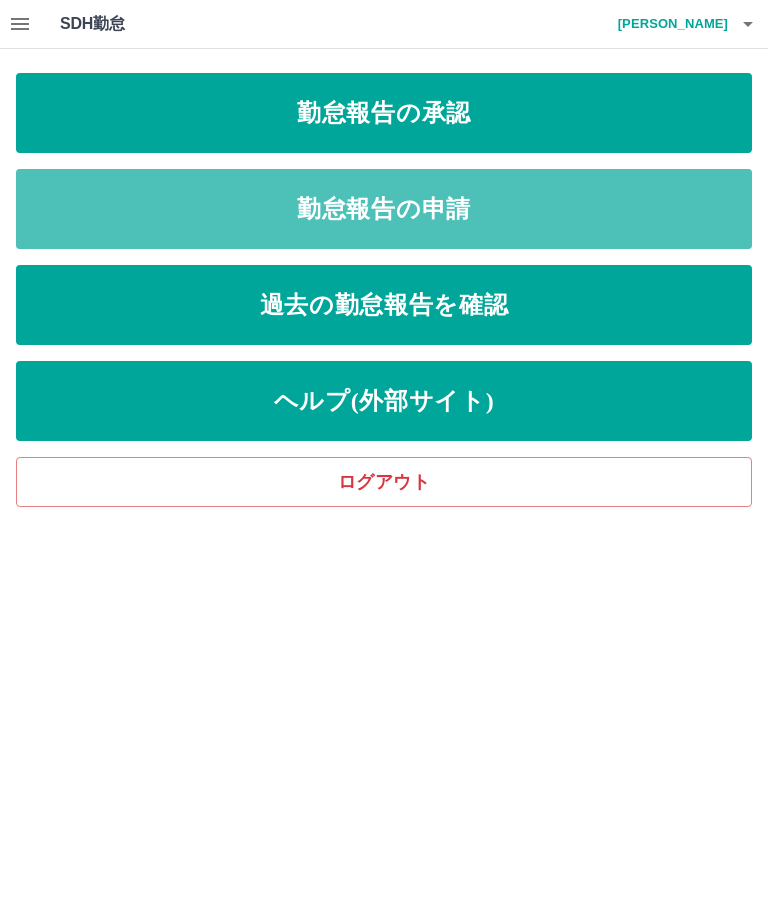 click on "勤怠報告の申請" at bounding box center [384, 209] 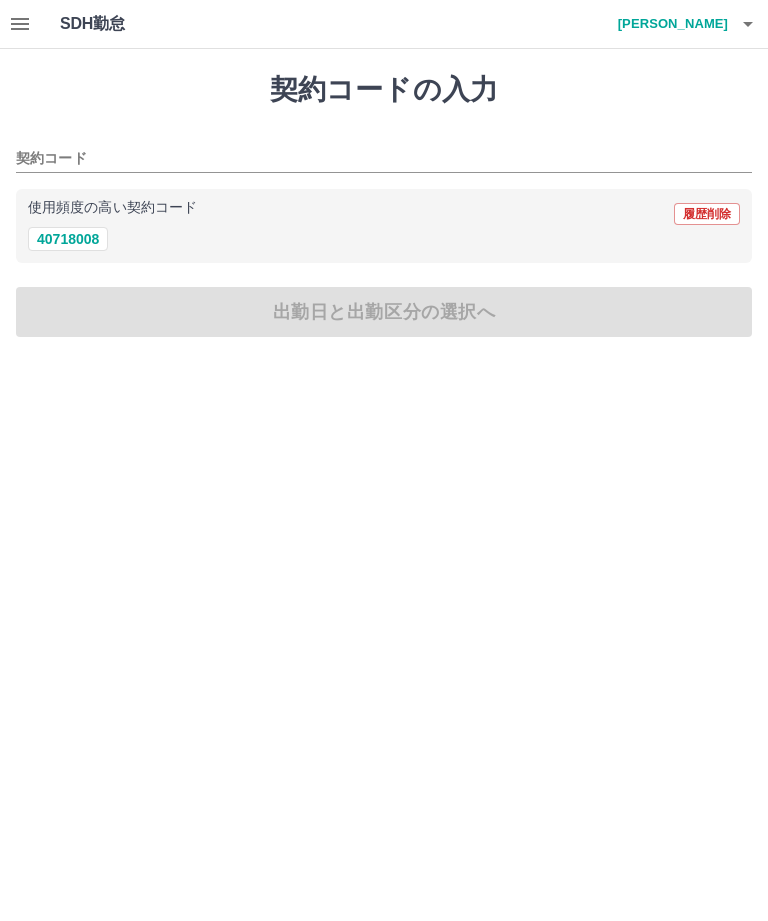 click on "40718008" at bounding box center (68, 239) 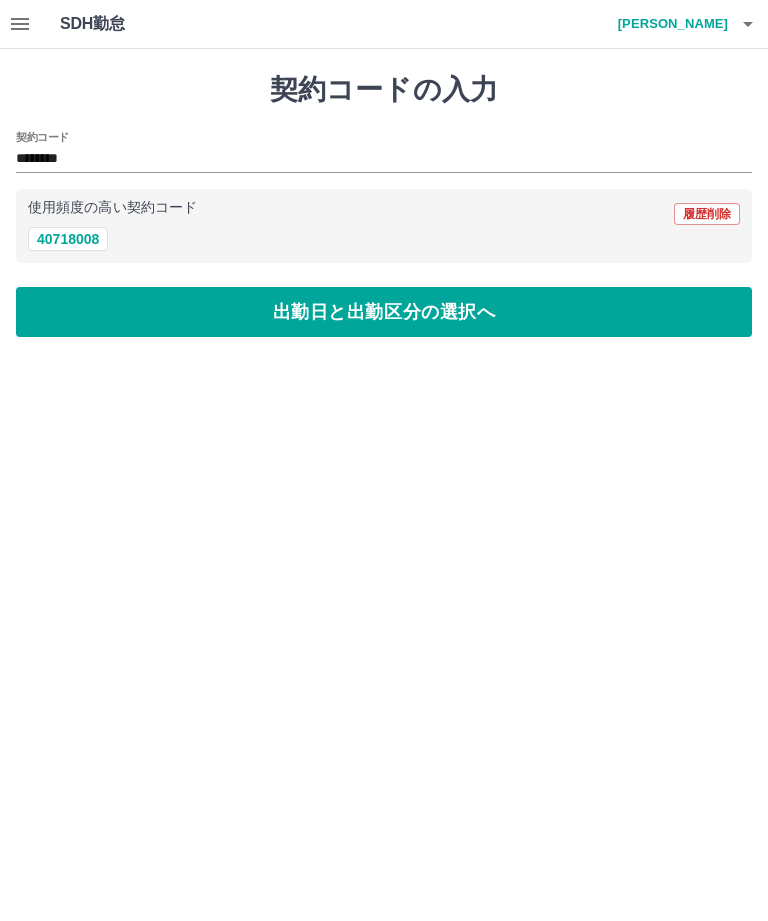 click on "出勤日と出勤区分の選択へ" at bounding box center [384, 312] 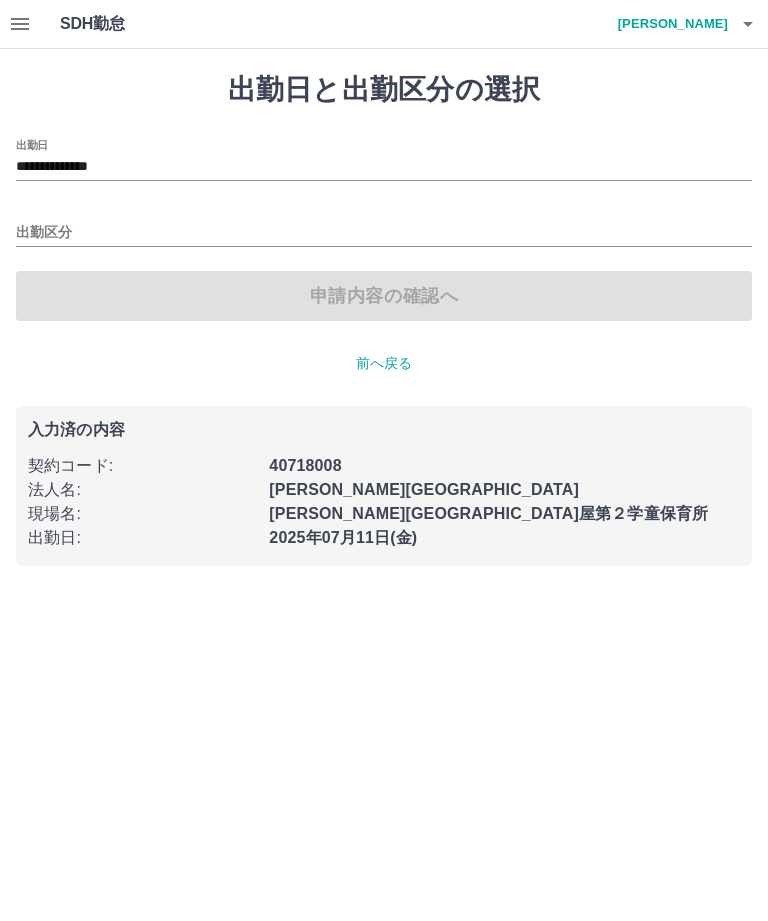 click on "**********" at bounding box center [384, 167] 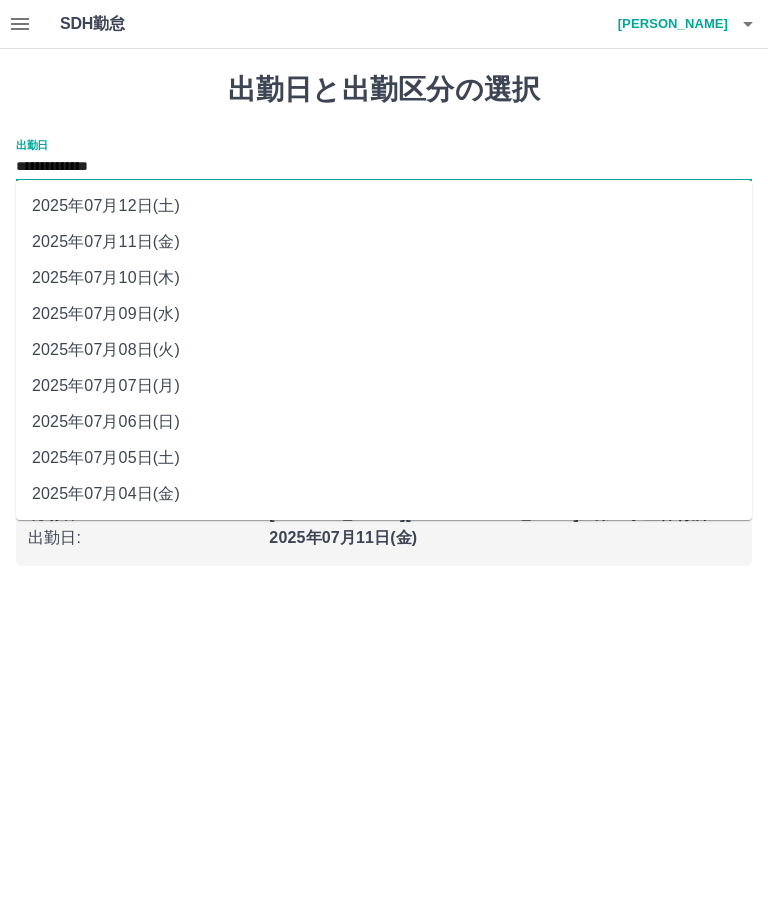 click on "2025年07月10日(木)" at bounding box center [384, 278] 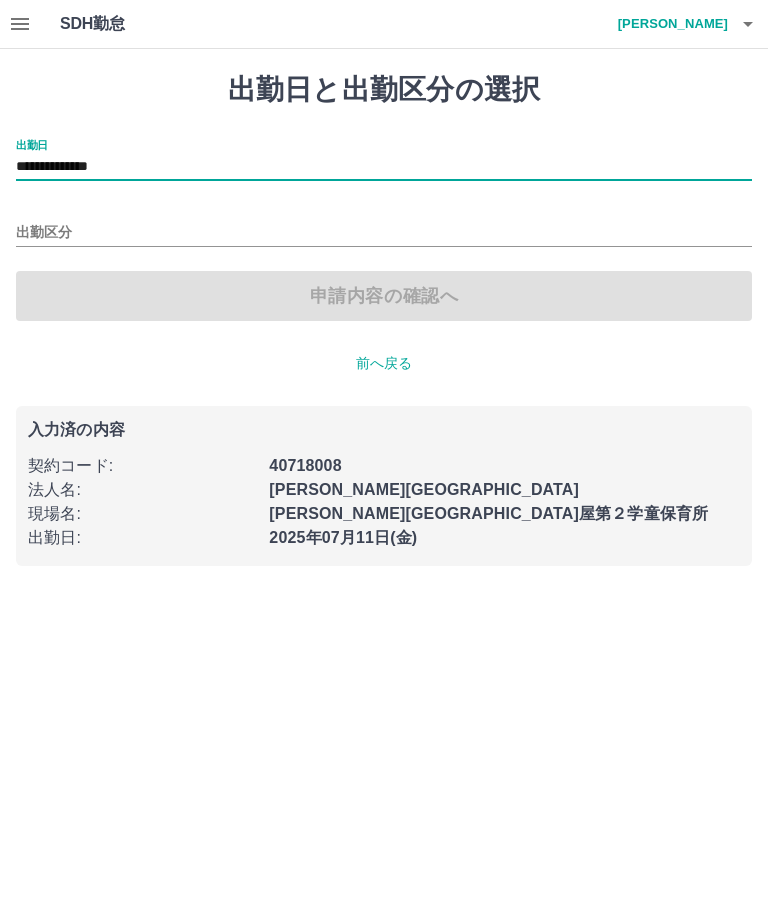 type on "**********" 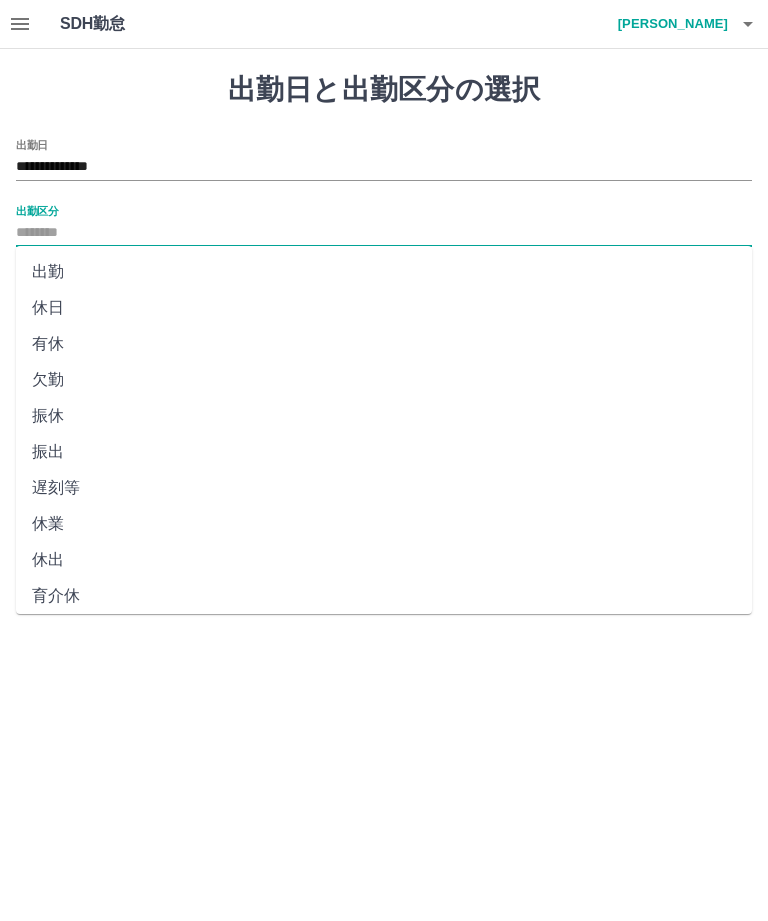 click on "出勤" at bounding box center (384, 272) 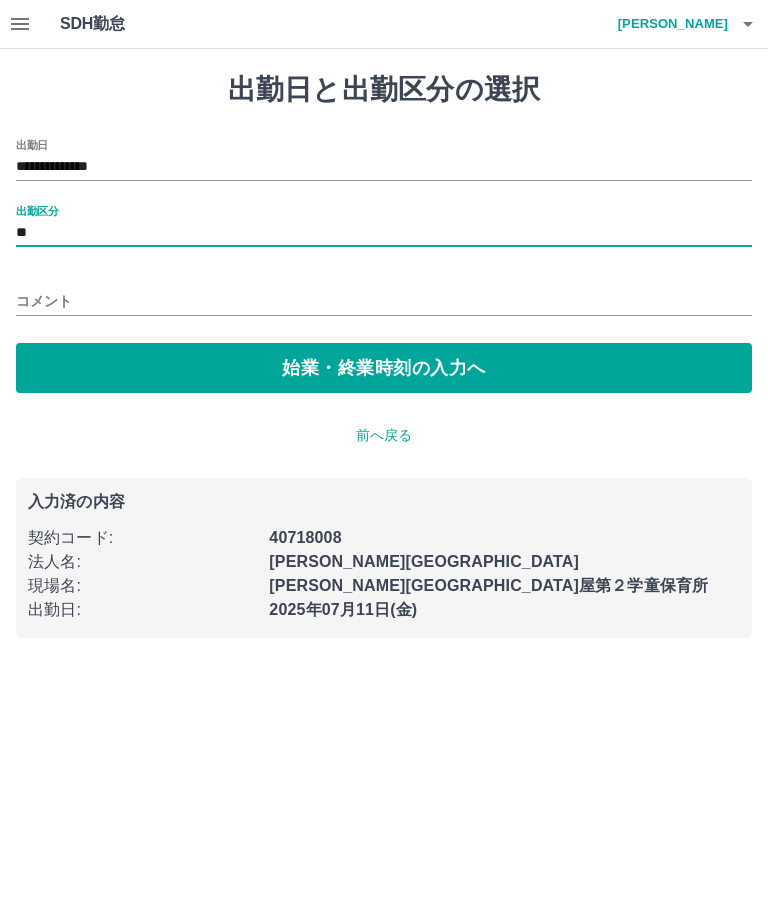 type on "**" 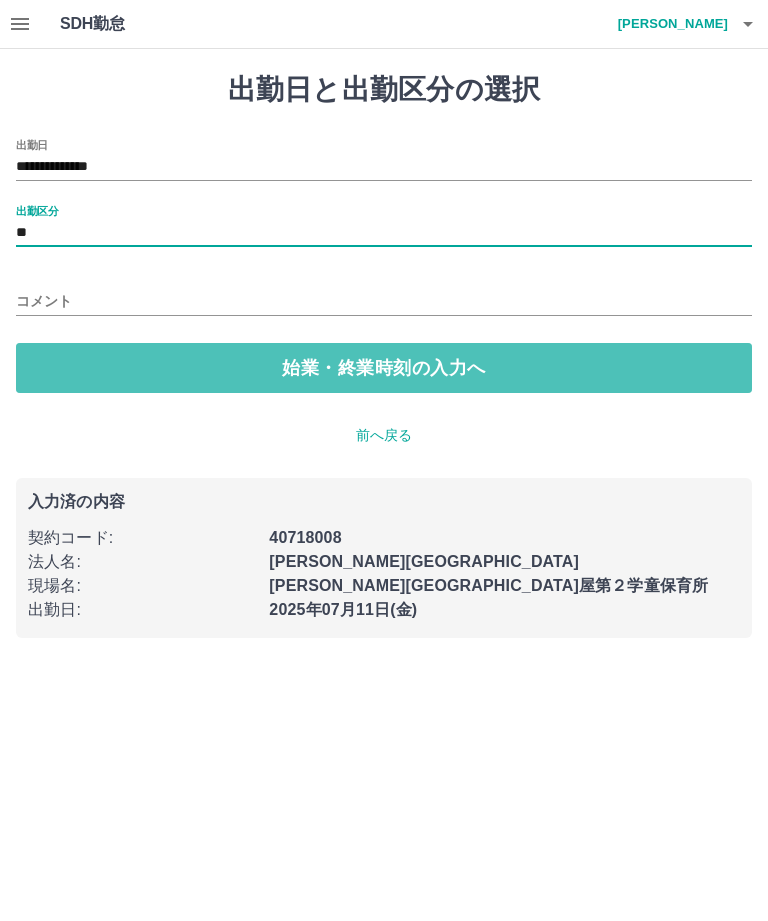 click on "始業・終業時刻の入力へ" at bounding box center (384, 368) 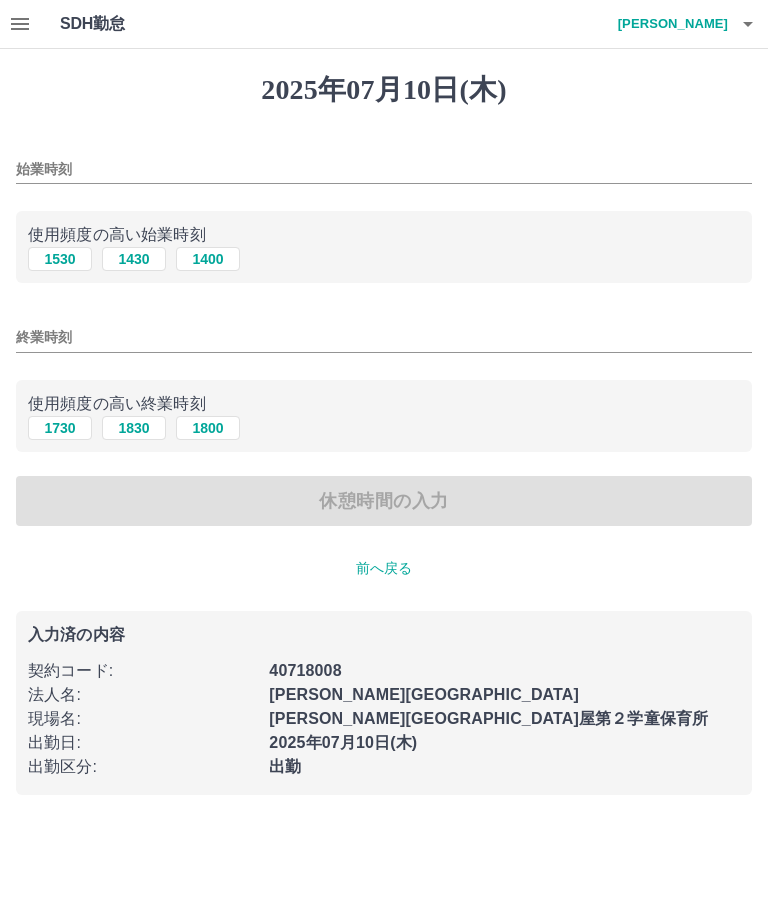 click on "始業時刻" at bounding box center [384, 169] 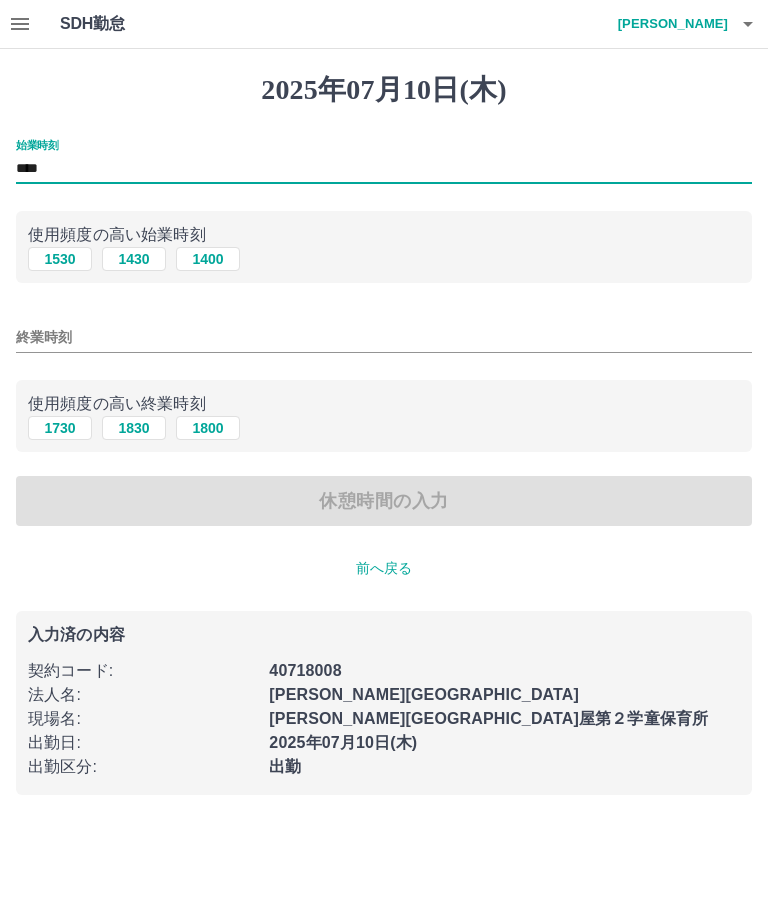 type on "****" 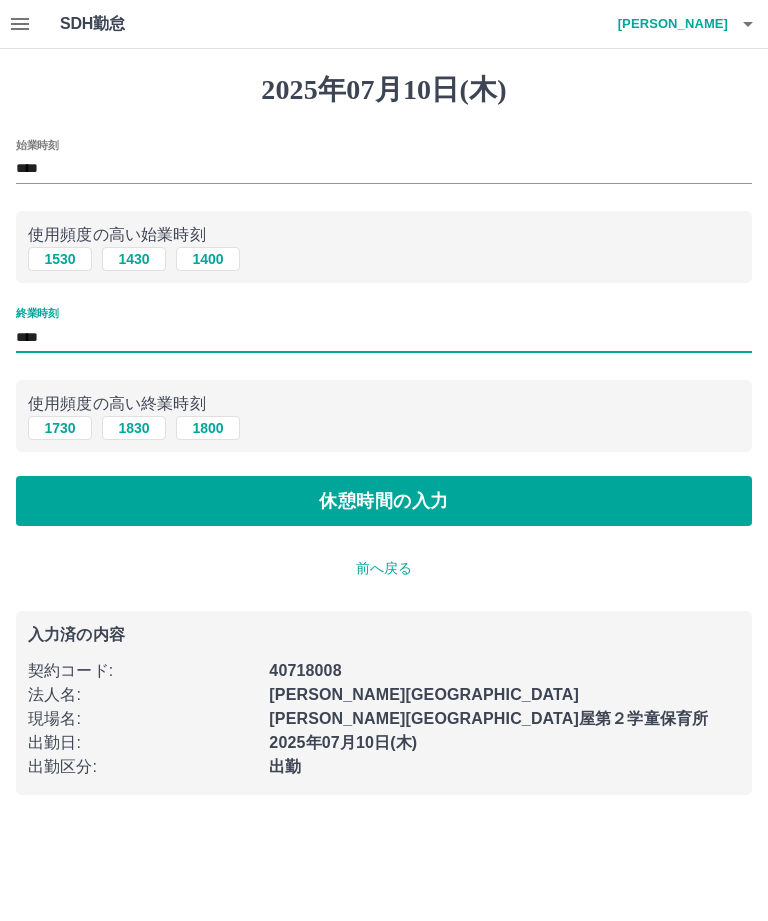 type on "****" 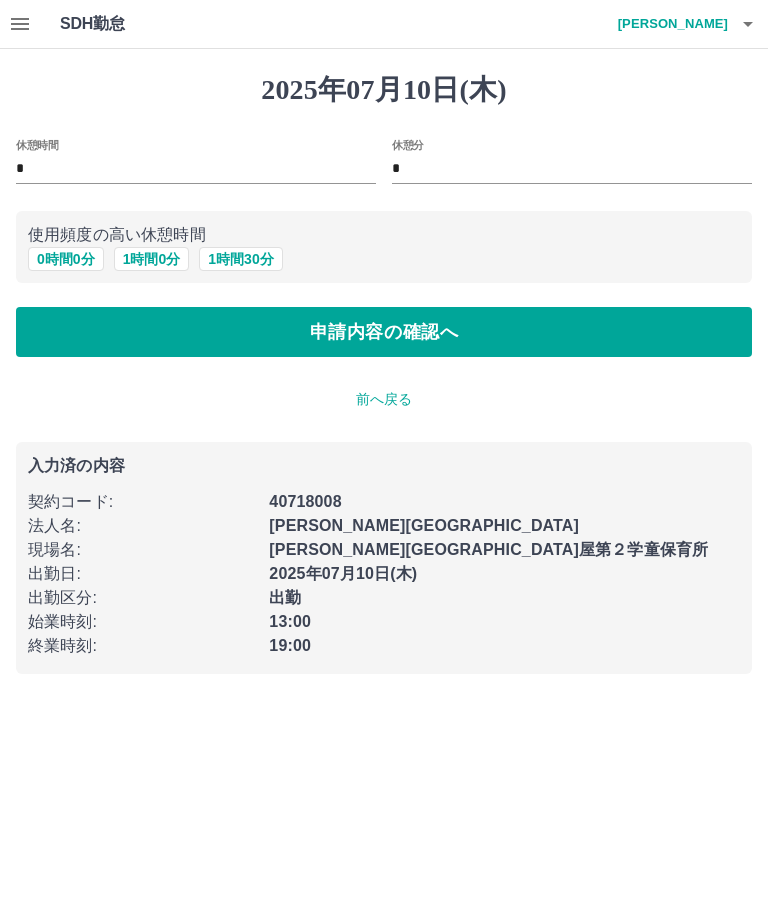 click on "1 時間 0 分" at bounding box center (152, 259) 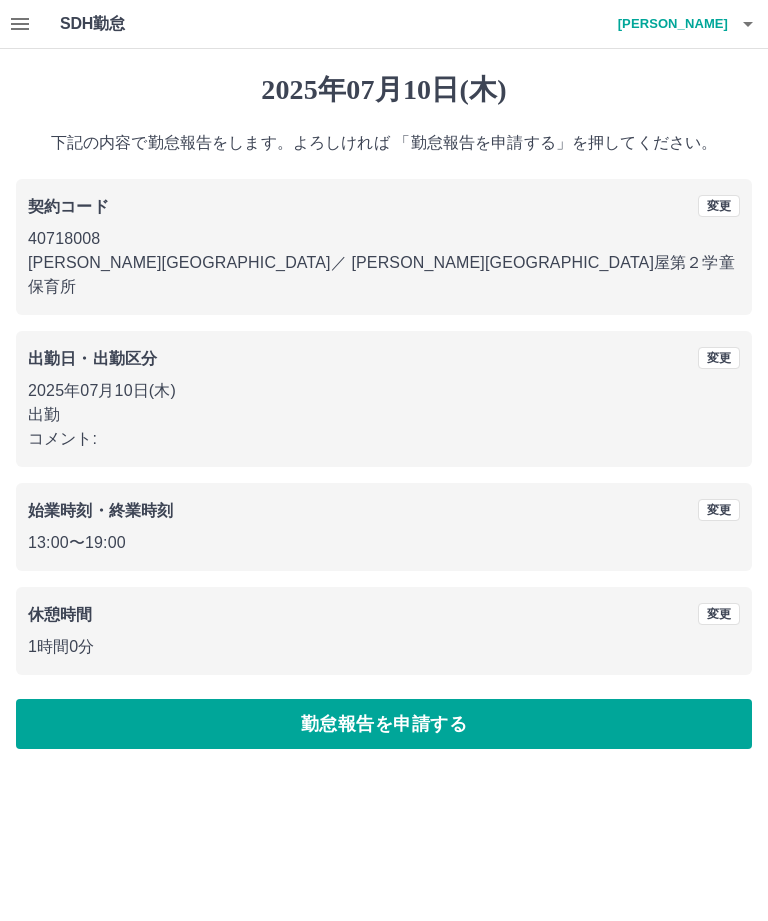 click on "勤怠報告を申請する" at bounding box center (384, 724) 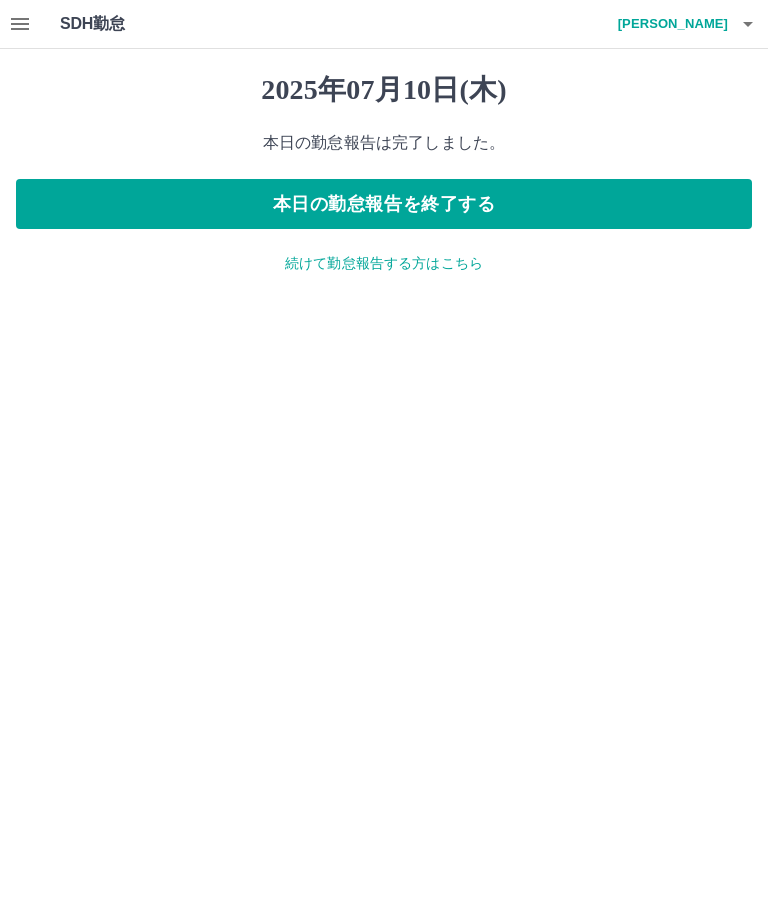 click on "続けて勤怠報告する方はこちら" at bounding box center (384, 263) 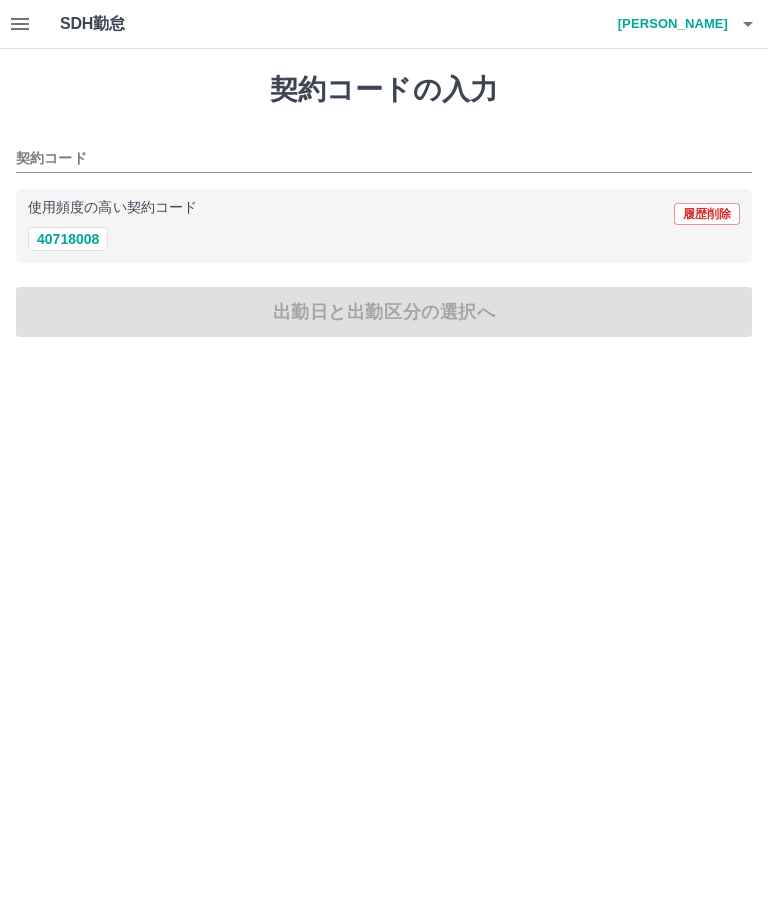 click 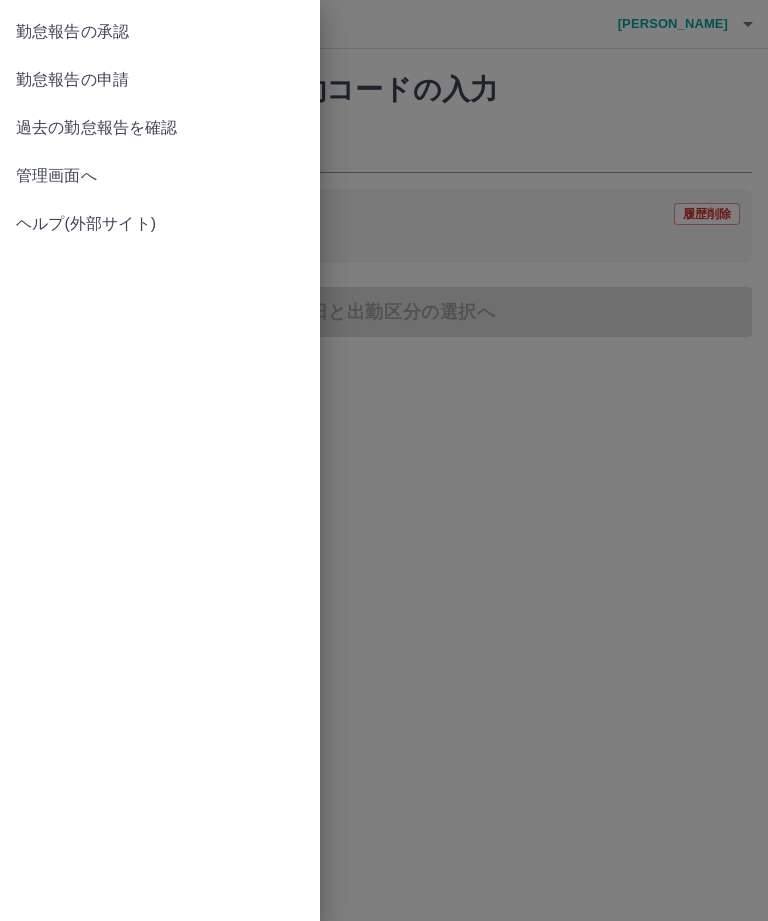 click on "勤怠報告の承認" at bounding box center (160, 32) 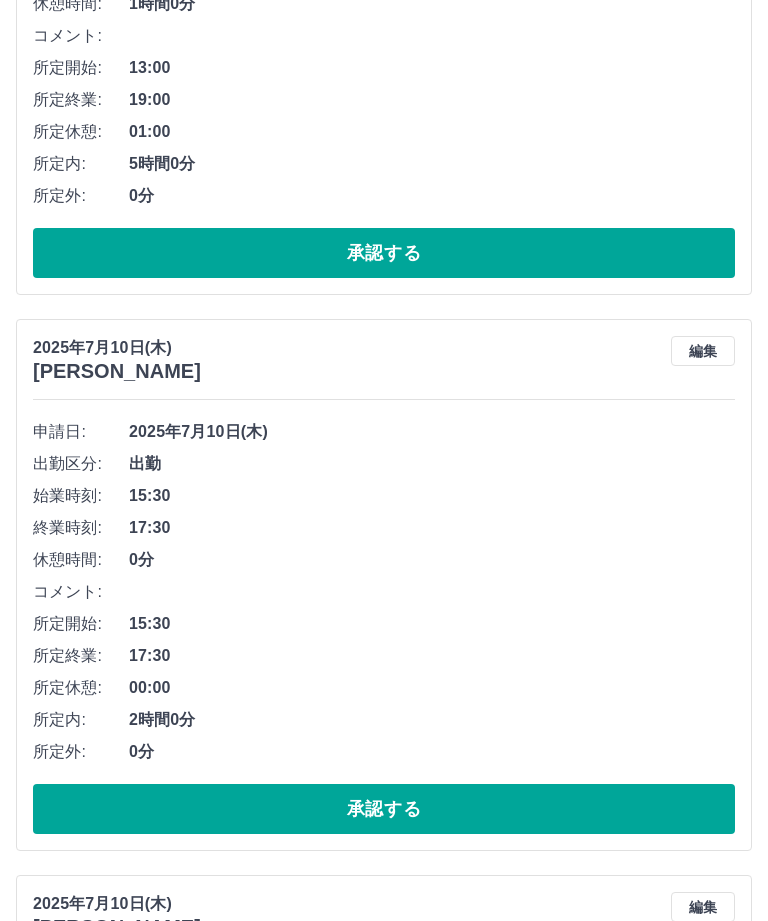 scroll, scrollTop: 482, scrollLeft: 0, axis: vertical 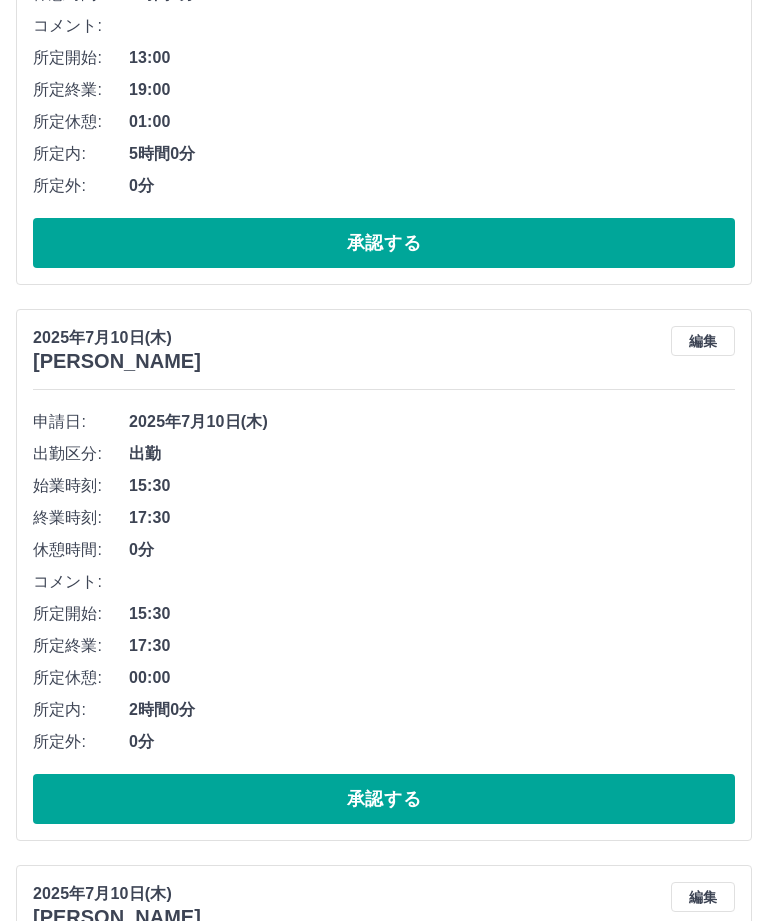 click on "承認する" at bounding box center (384, 800) 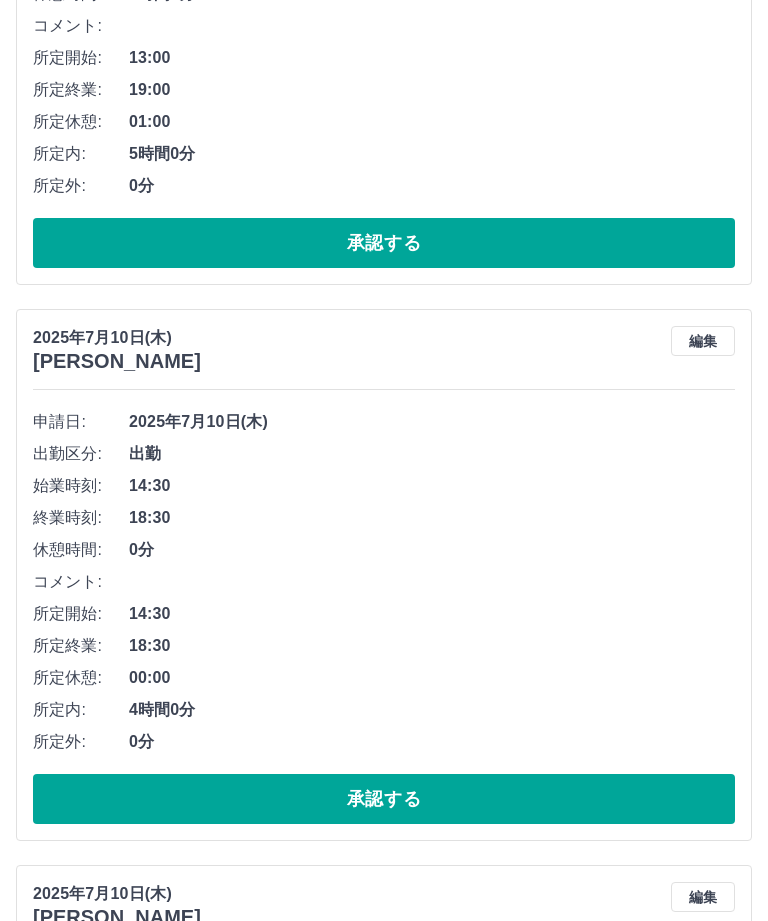 click on "勤怠報告の承認 2025年 **** 7月 * 未承認 休日 承認済み 2025年7月10日(木) 芦髙　睦美 編集 申請日: 2025年7月10日(木) 出勤区分: 出勤 始業時刻: 13:00 終業時刻: 19:00 休憩時間: 1時間0分 コメント: 所定開始: 13:00 所定終業: 19:00 所定休憩: 01:00 所定内: 5時間0分 所定外: 0分 承認する 2025年7月10日(木) 黒田　繁子 編集 申請日: 2025年7月10日(木) 出勤区分: 出勤 始業時刻: 14:30 終業時刻: 18:30 休憩時間: 0分 コメント: 所定開始: 14:30 所定終業: 18:30 所定休憩: 00:00 所定内: 4時間0分 所定外: 0分 承認する 2025年7月10日(木) 千葉　佐知子 編集 申請日: 2025年7月10日(木) 出勤区分: 出勤 始業時刻: 14:30 終業時刻: 17:30 休憩時間: 0分 コメント: 所定開始: 14:30 所定終業: 17:30 所定休憩: 00:00 所定内: 3時間0分 所定外: 0分 承認する 2025年7月2日(水) 森本　啓二 編集 申請日: 2025年7月2日(水) 出勤区分:" at bounding box center [384, 896] 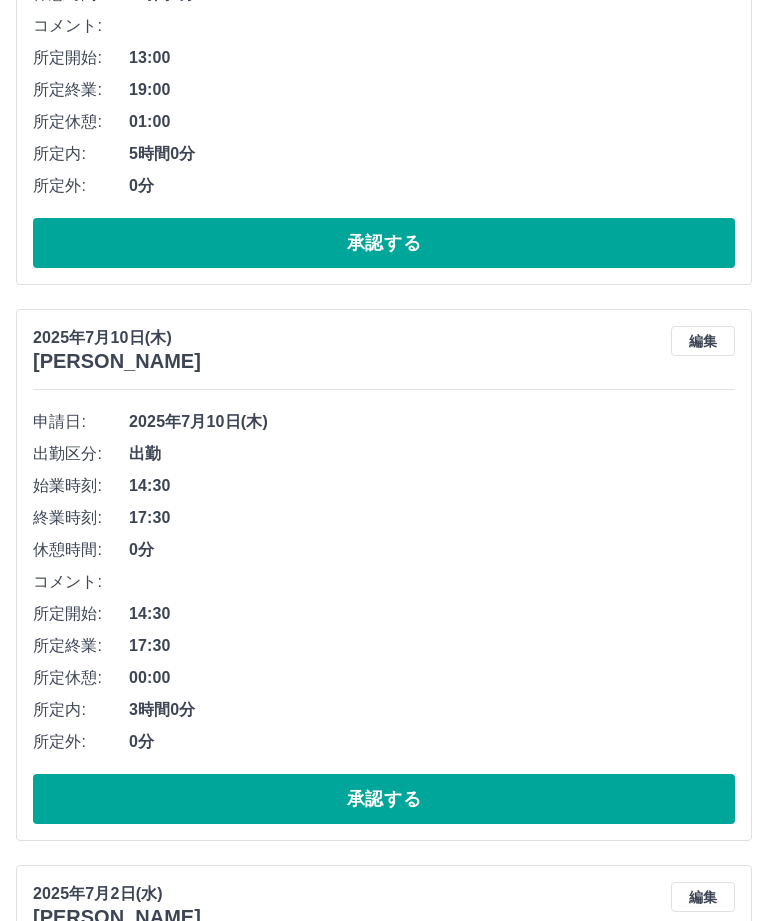 click on "承認する" at bounding box center (384, 799) 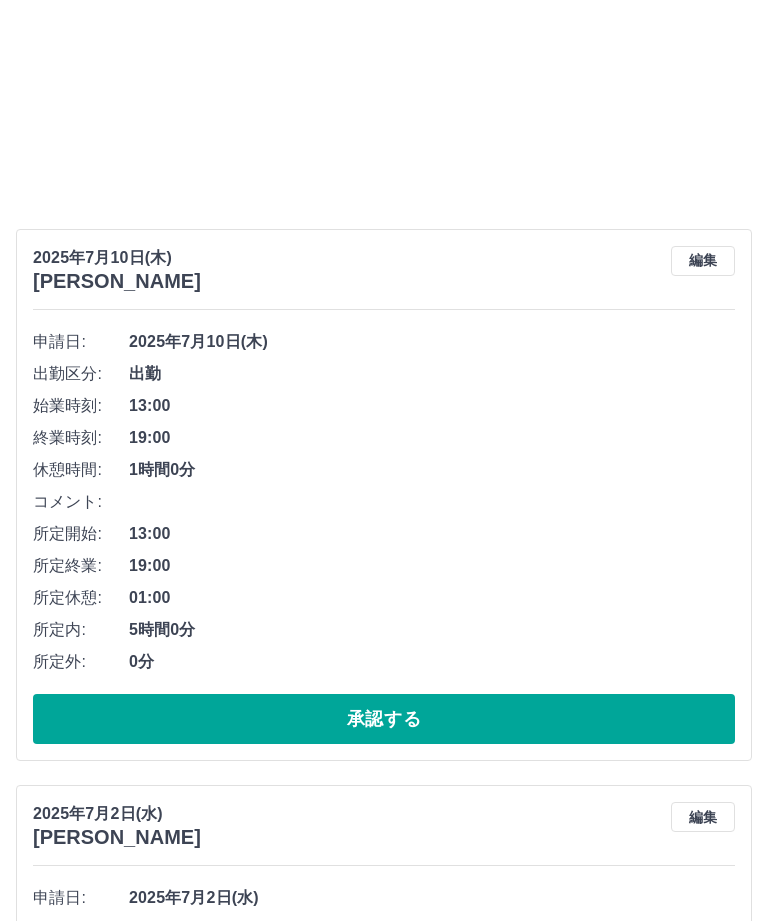 scroll, scrollTop: 0, scrollLeft: 0, axis: both 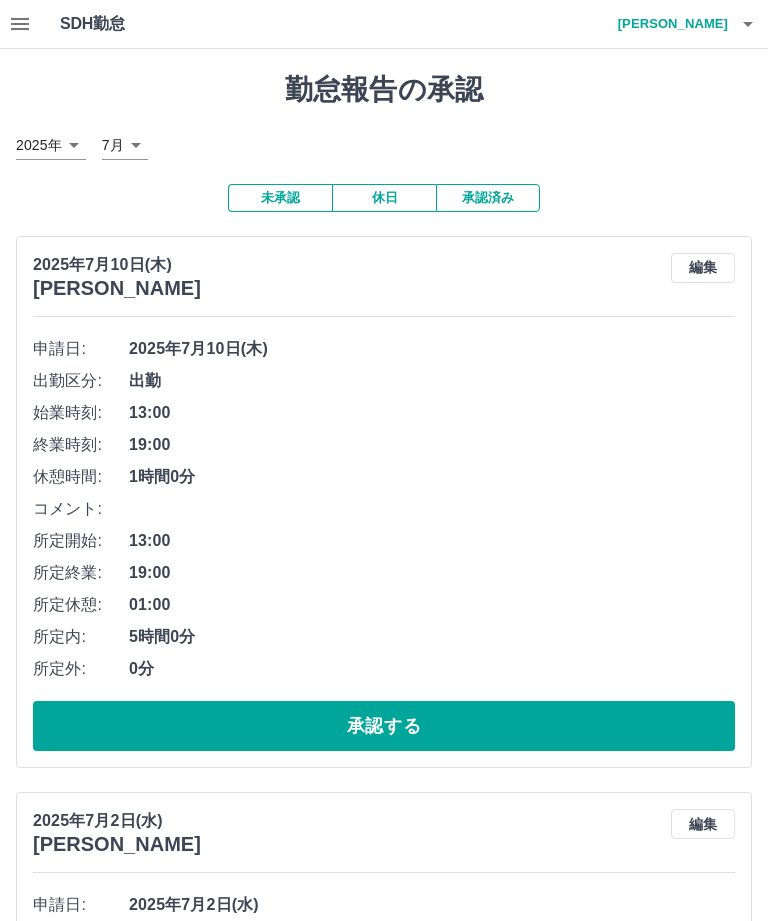 click on "承認する" at bounding box center [384, 726] 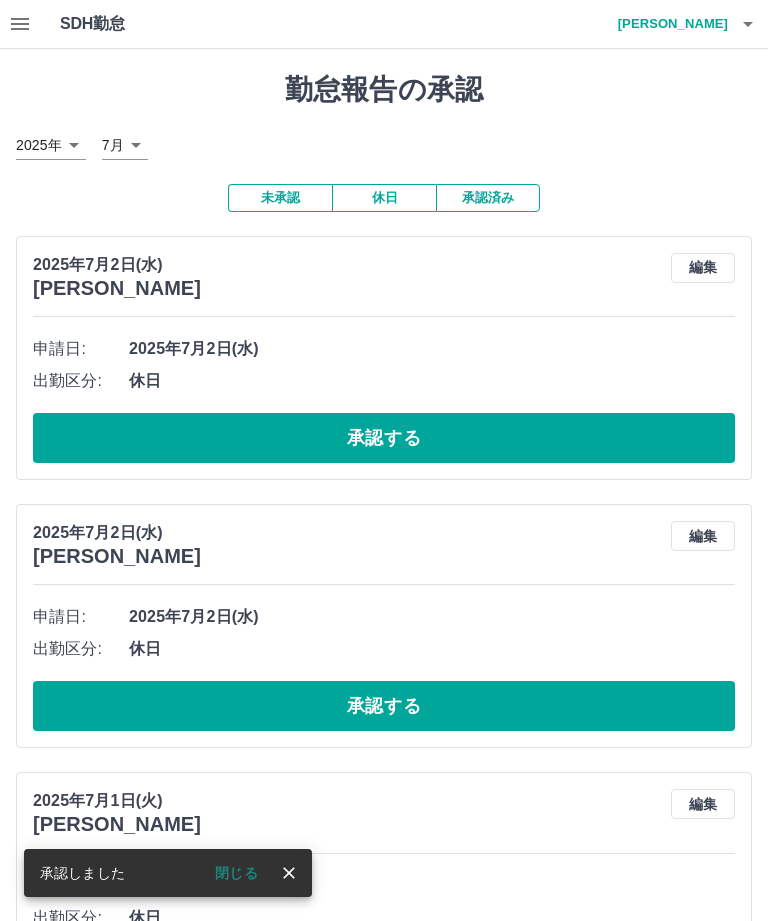 click on "承認済み" at bounding box center [488, 198] 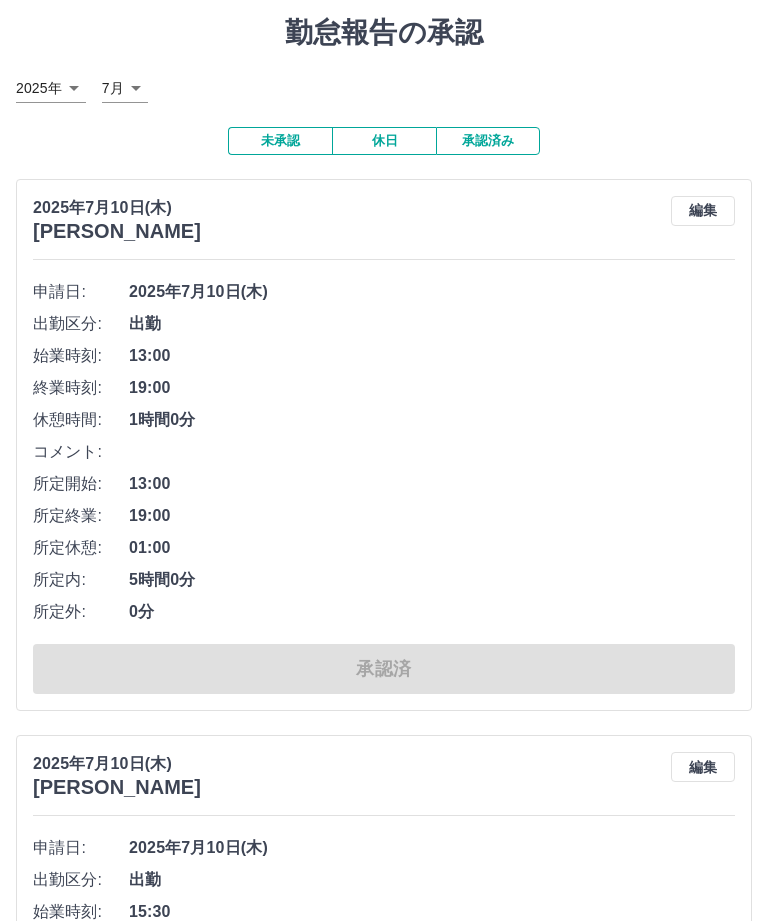 scroll, scrollTop: 47, scrollLeft: 0, axis: vertical 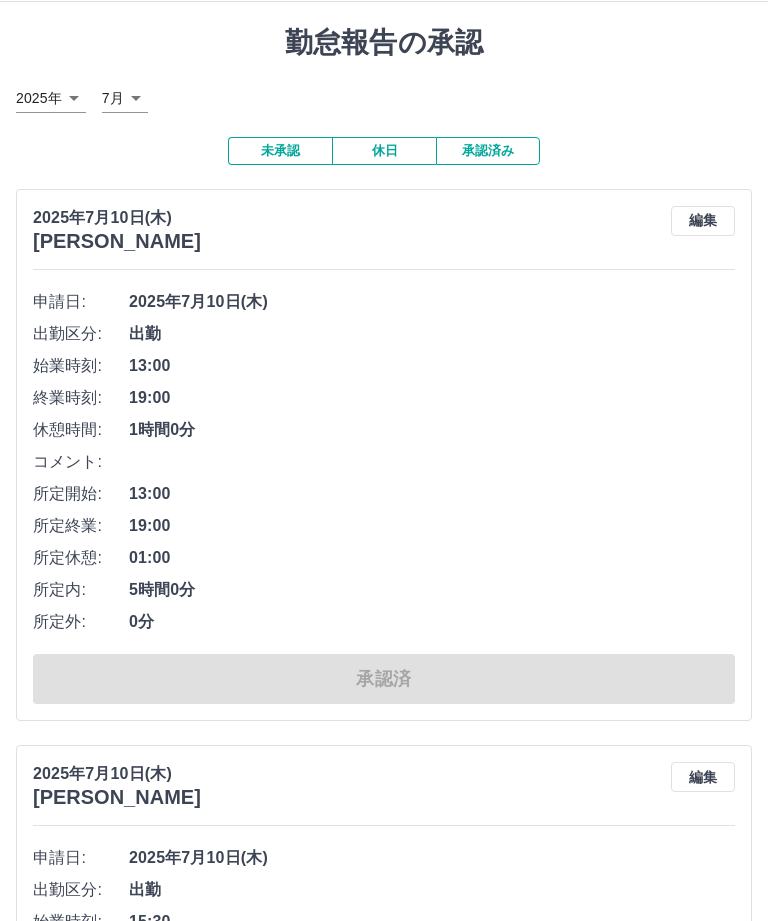 click on "編集" at bounding box center [703, 221] 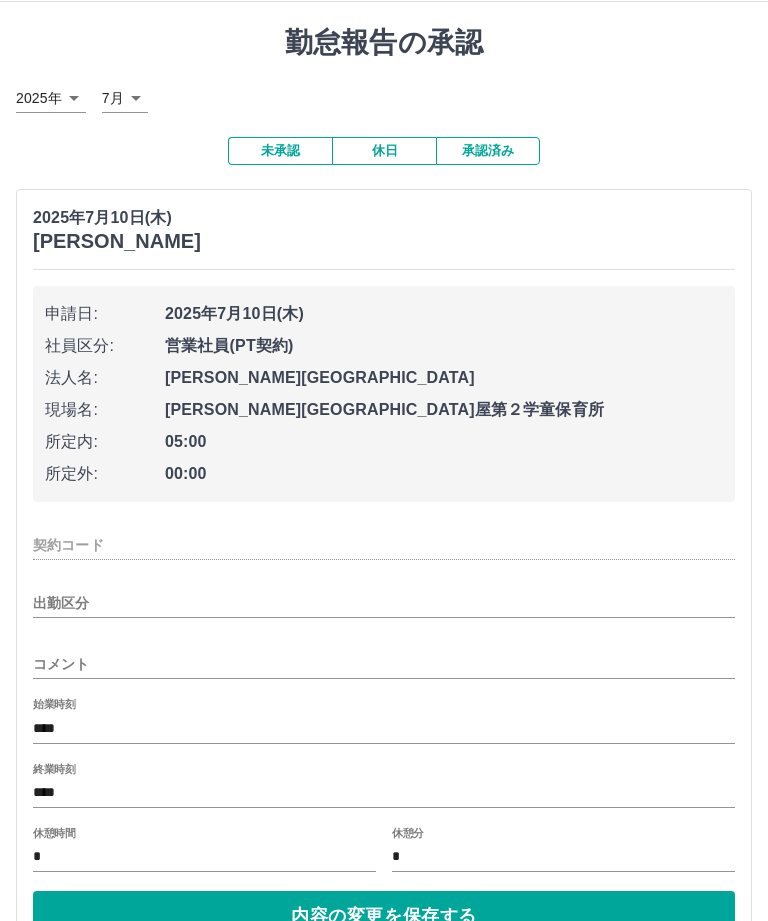 type on "********" 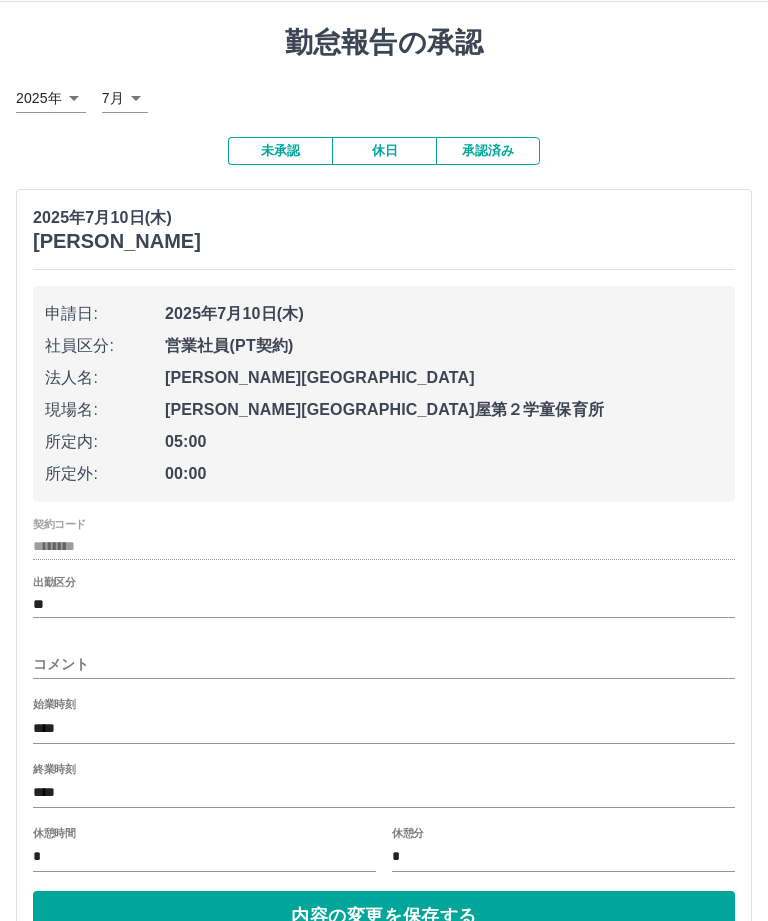 click on "*" at bounding box center (204, 857) 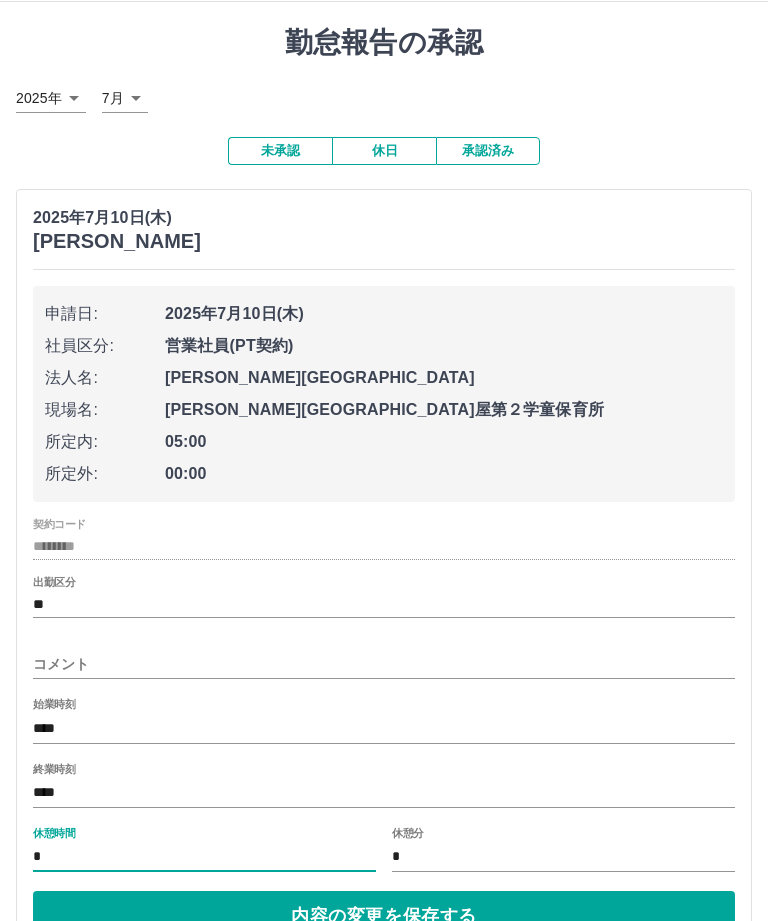 scroll, scrollTop: 86, scrollLeft: 0, axis: vertical 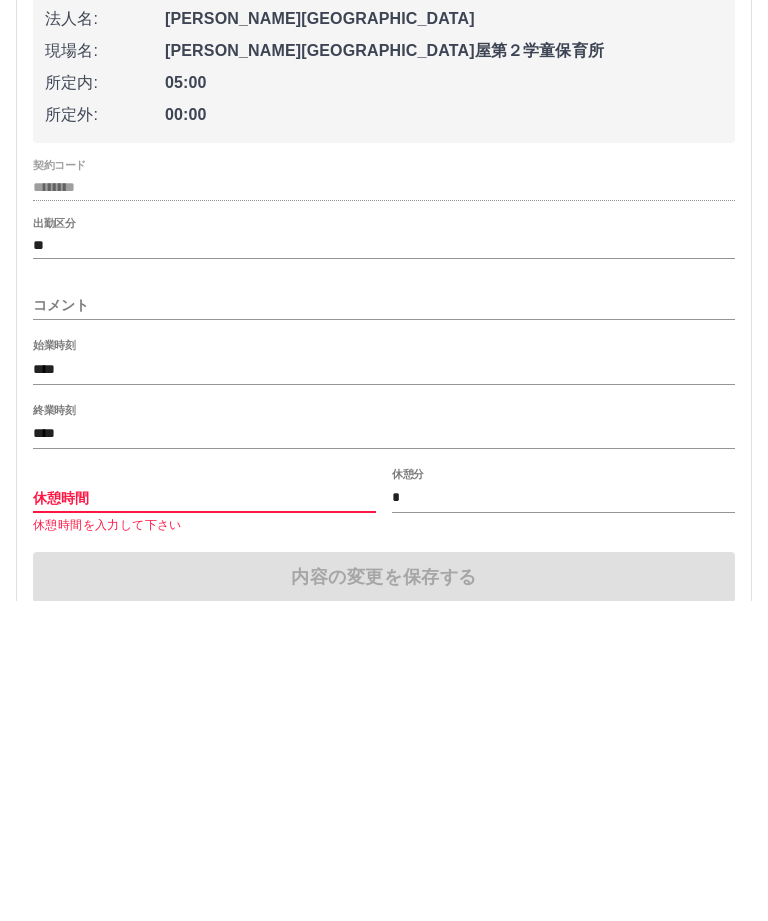 type on "*" 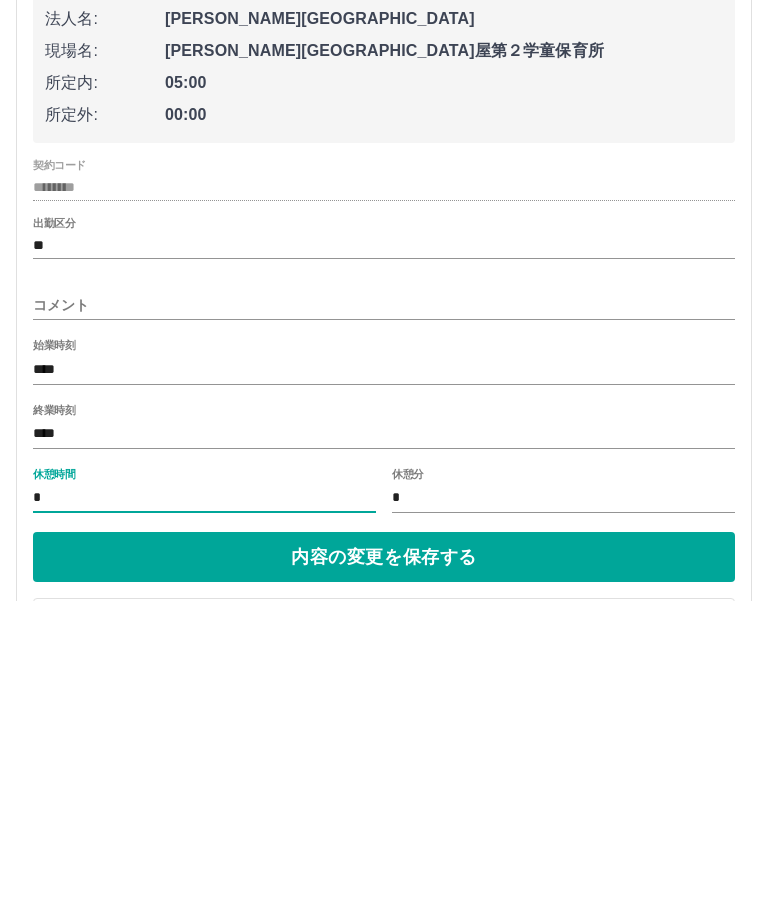 click on "内容の変更を保存する" at bounding box center [384, 877] 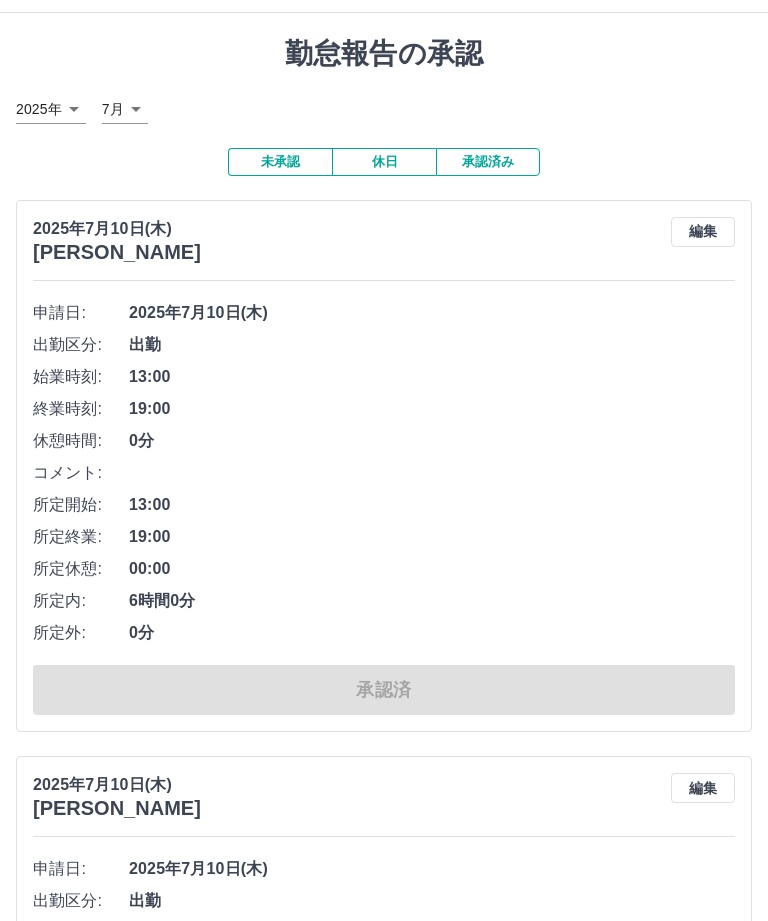 scroll, scrollTop: 0, scrollLeft: 0, axis: both 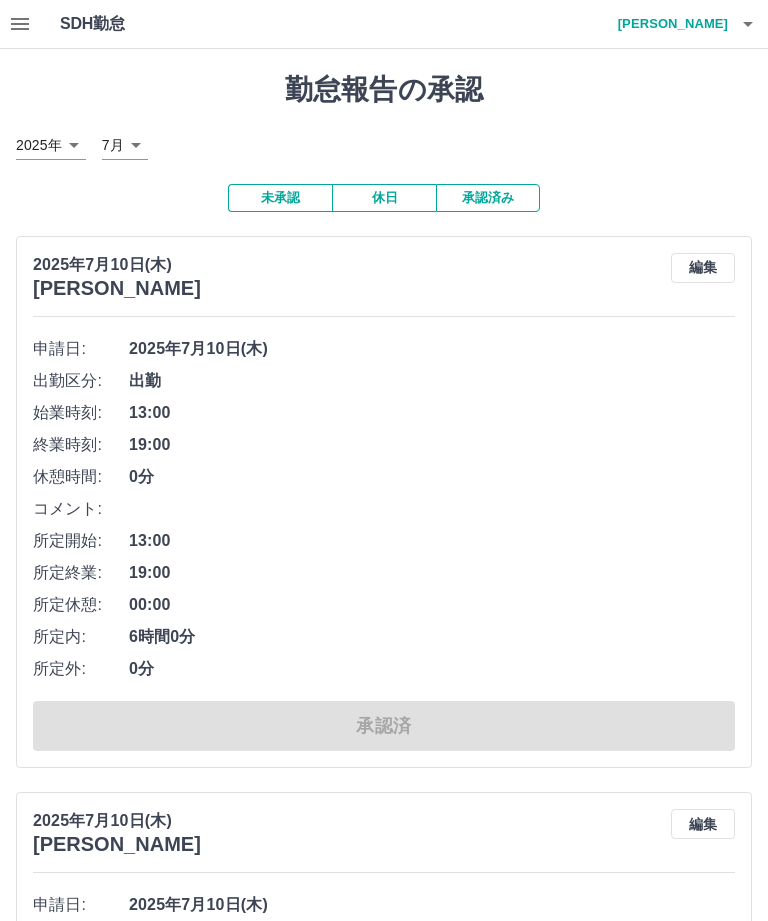 click 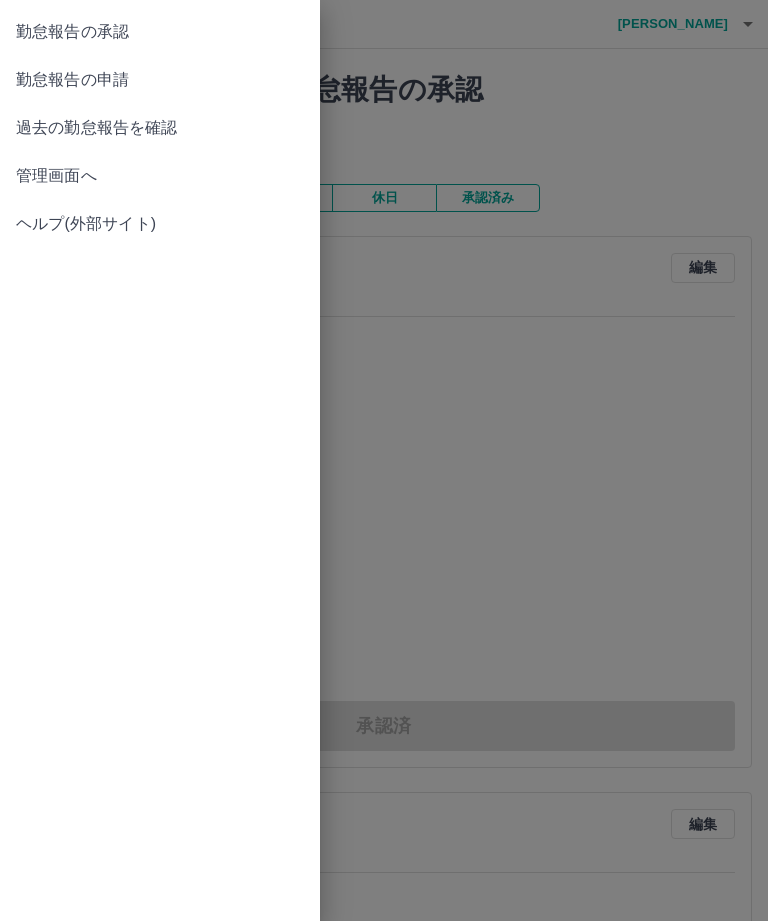 click on "勤怠報告の申請" at bounding box center [160, 80] 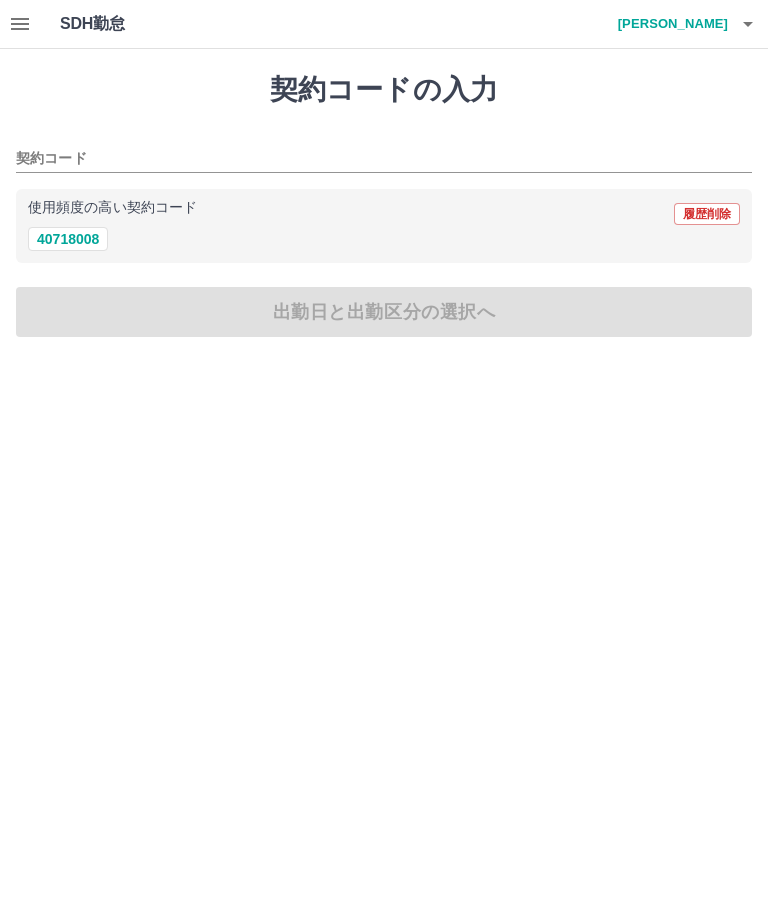 click on "40718008" at bounding box center [68, 239] 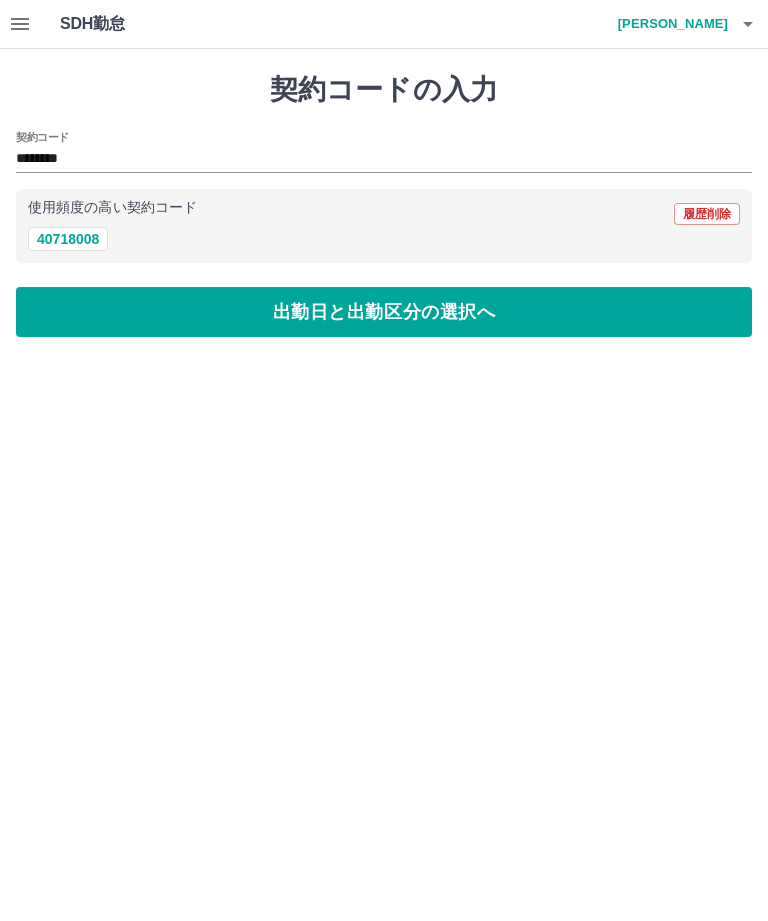 click on "出勤日と出勤区分の選択へ" at bounding box center [384, 312] 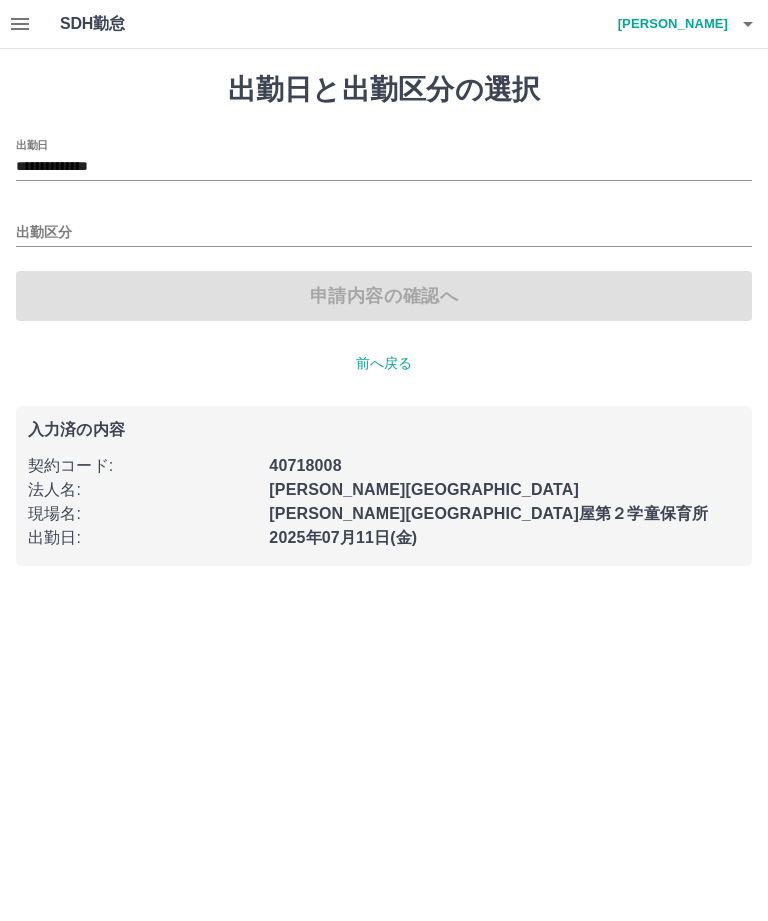 click on "出勤区分" at bounding box center (384, 233) 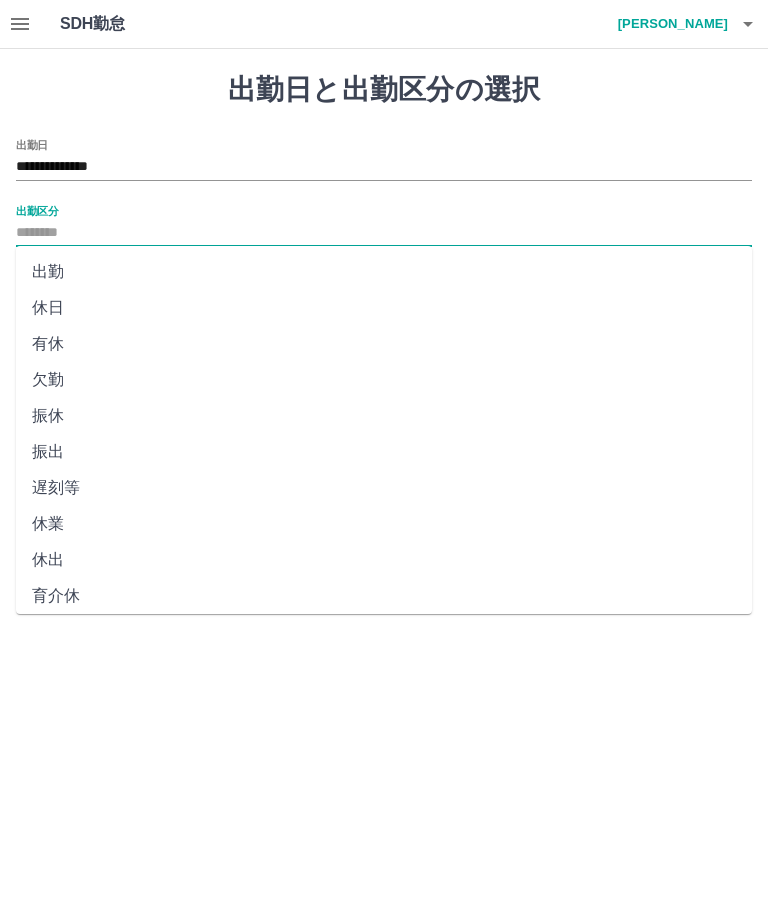 click on "出勤" at bounding box center (384, 272) 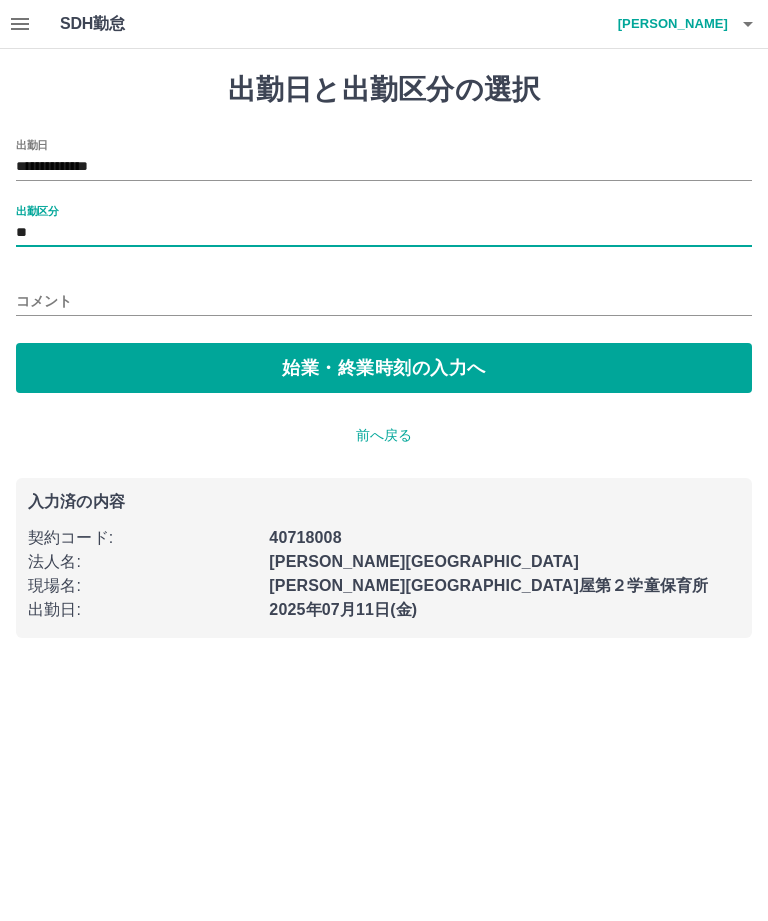 click on "始業・終業時刻の入力へ" at bounding box center (384, 368) 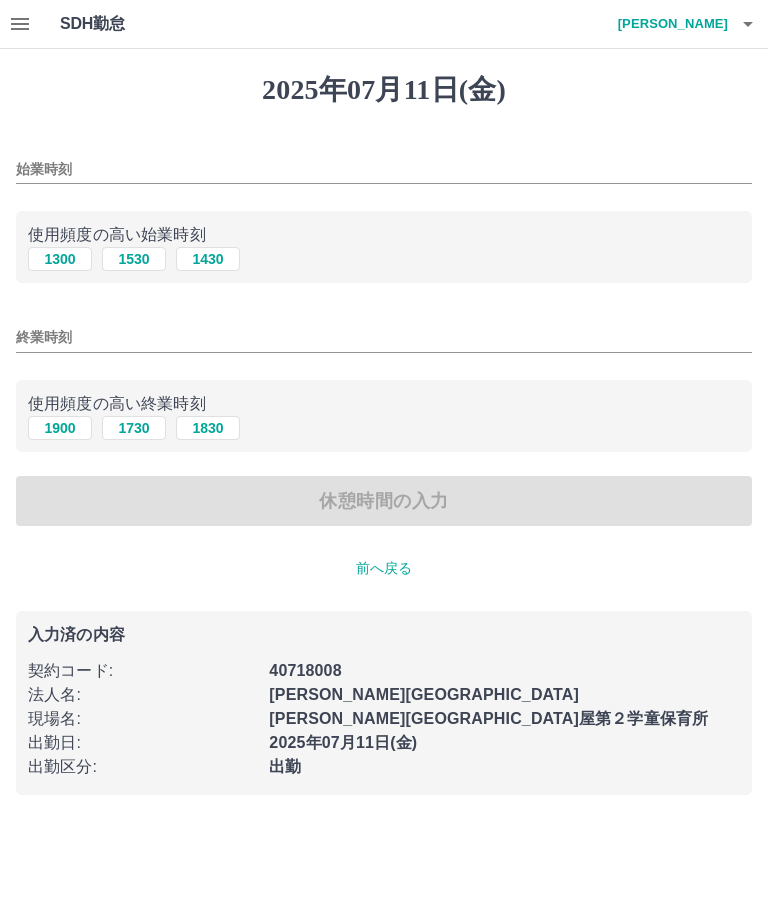 click on "1300" at bounding box center [60, 259] 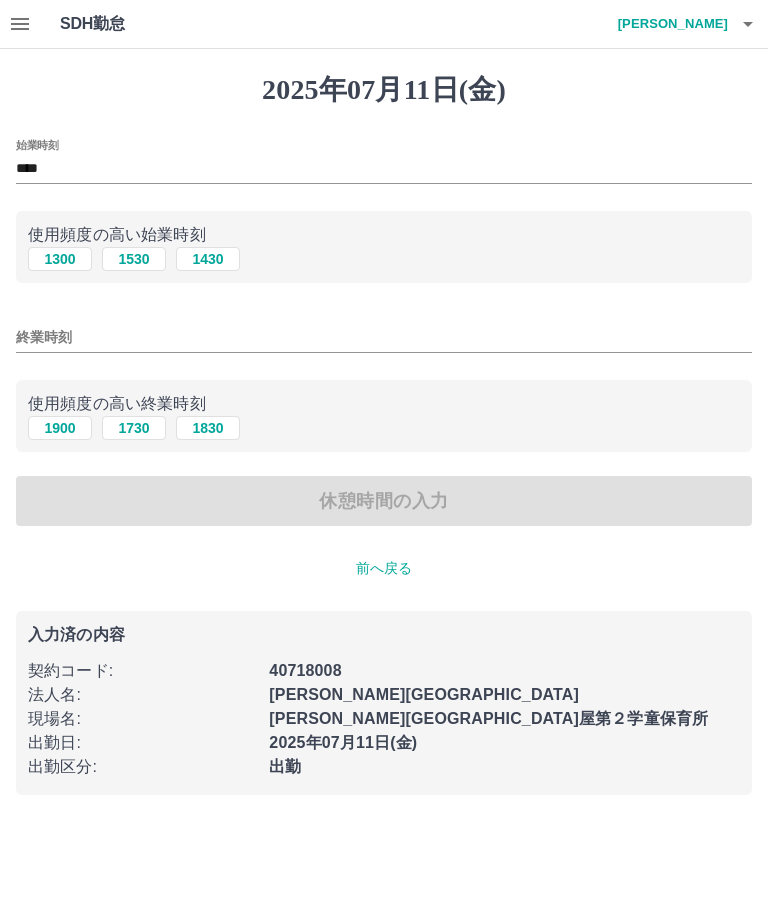 click on "1900" at bounding box center (60, 428) 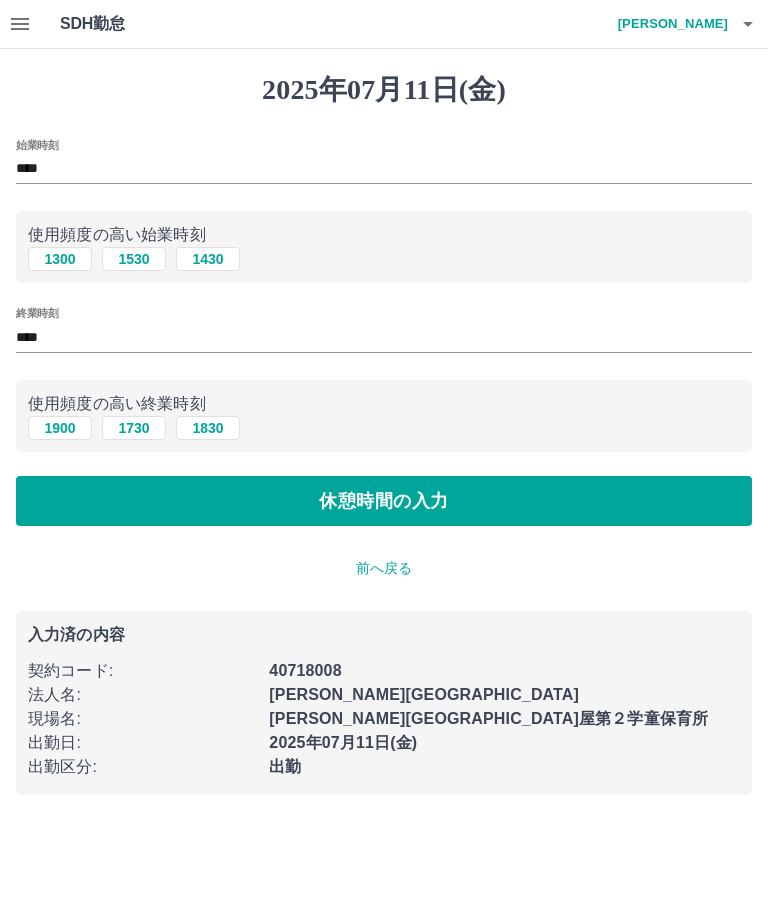 click on "休憩時間の入力" at bounding box center (384, 501) 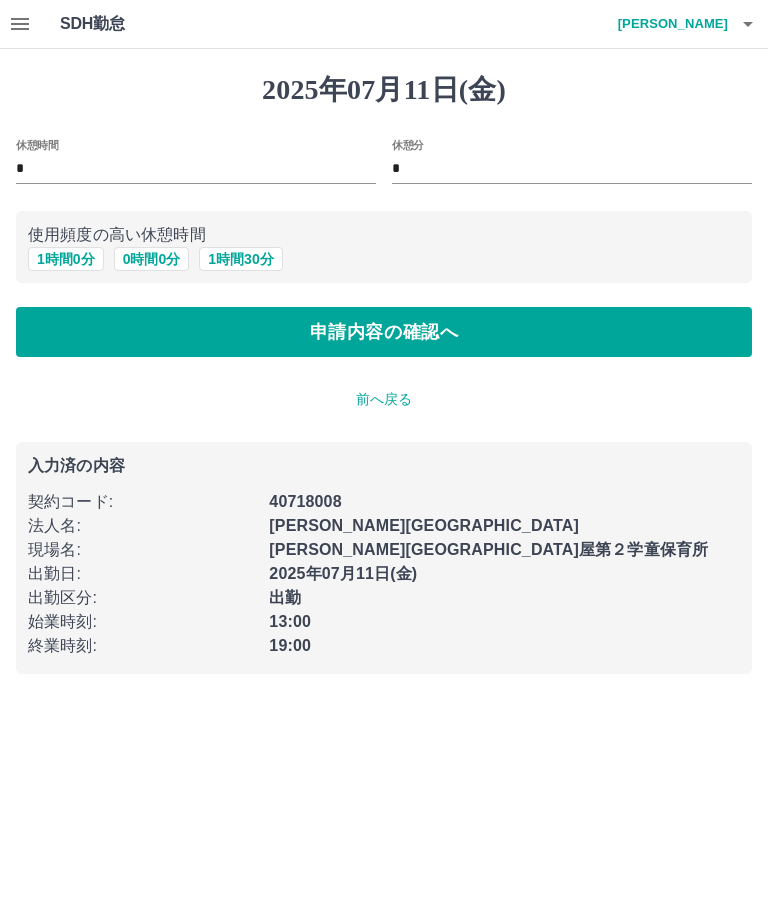 click on "0 時間 0 分" at bounding box center (152, 259) 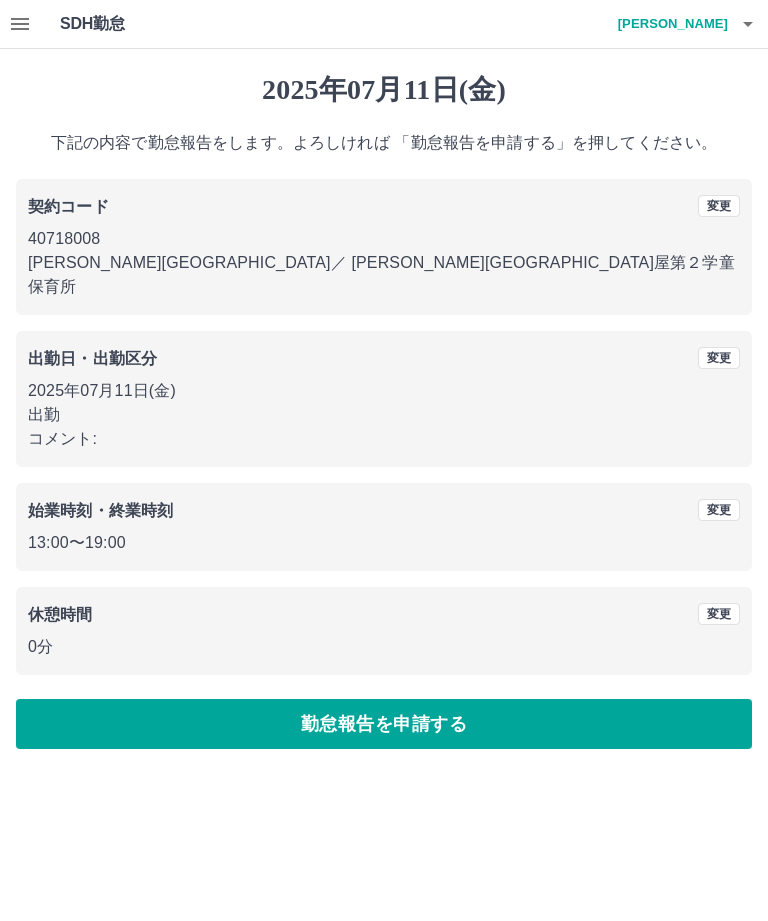 click on "勤怠報告を申請する" at bounding box center (384, 724) 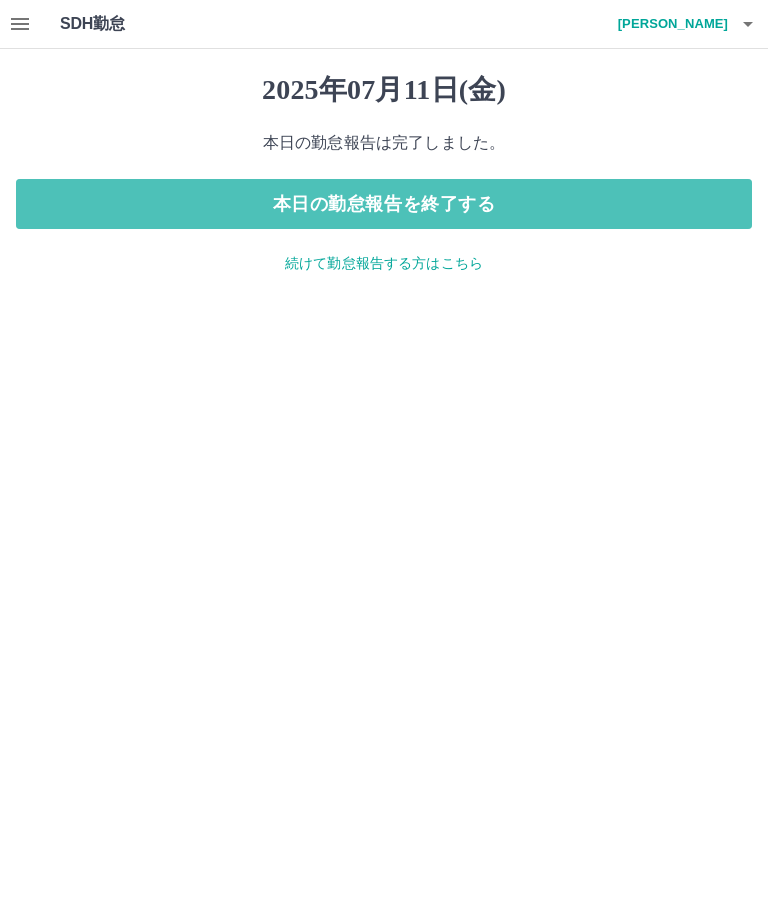 click on "本日の勤怠報告を終了する" at bounding box center (384, 204) 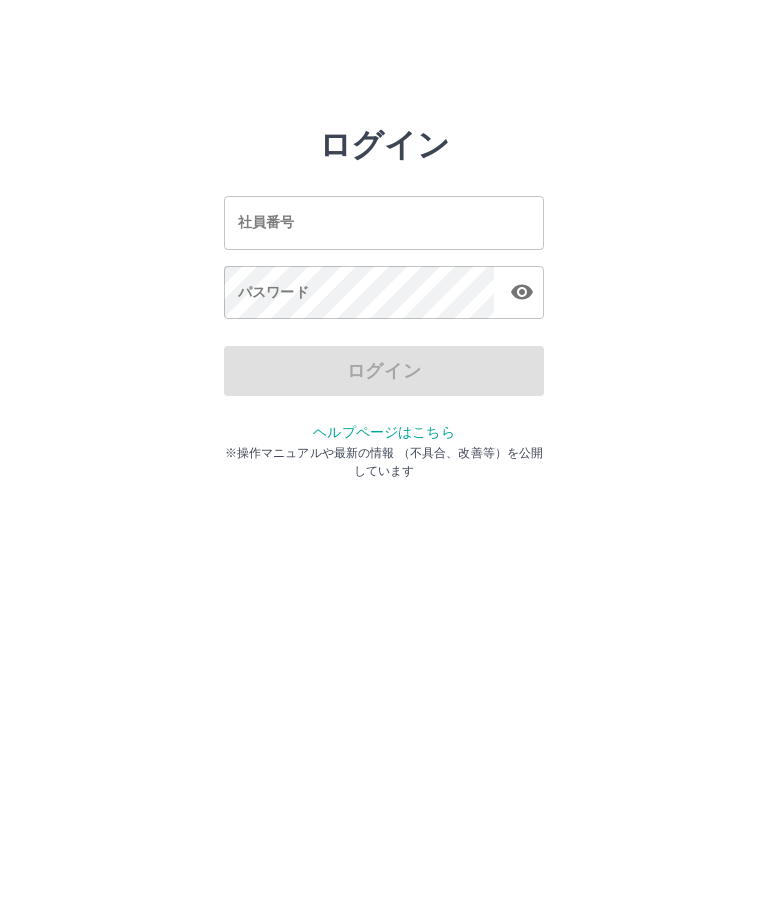 scroll, scrollTop: 0, scrollLeft: 0, axis: both 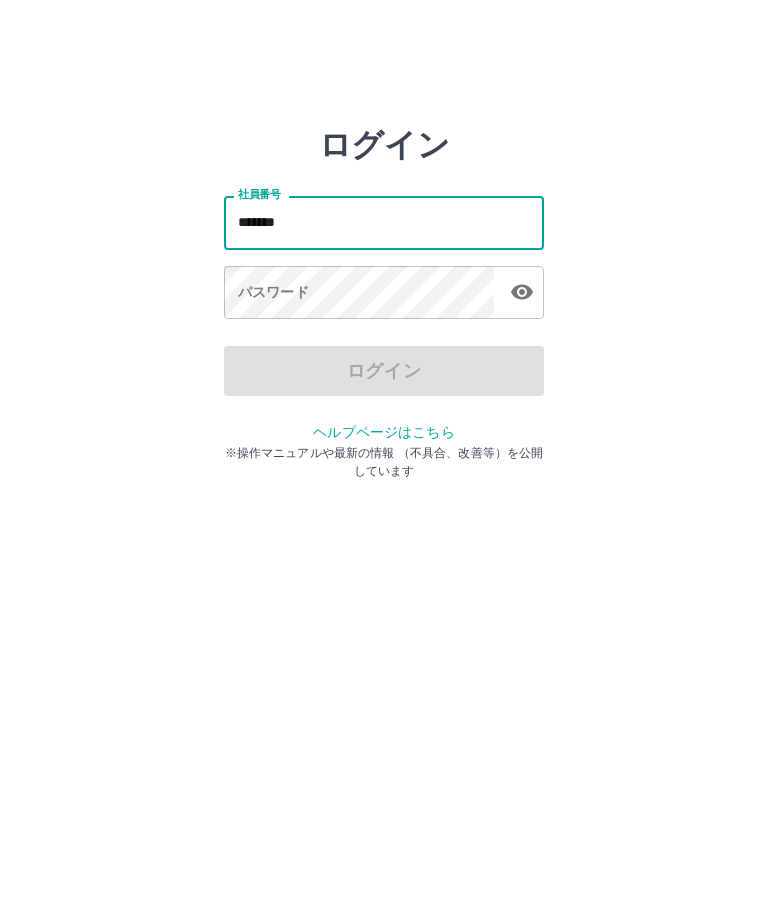 type on "*******" 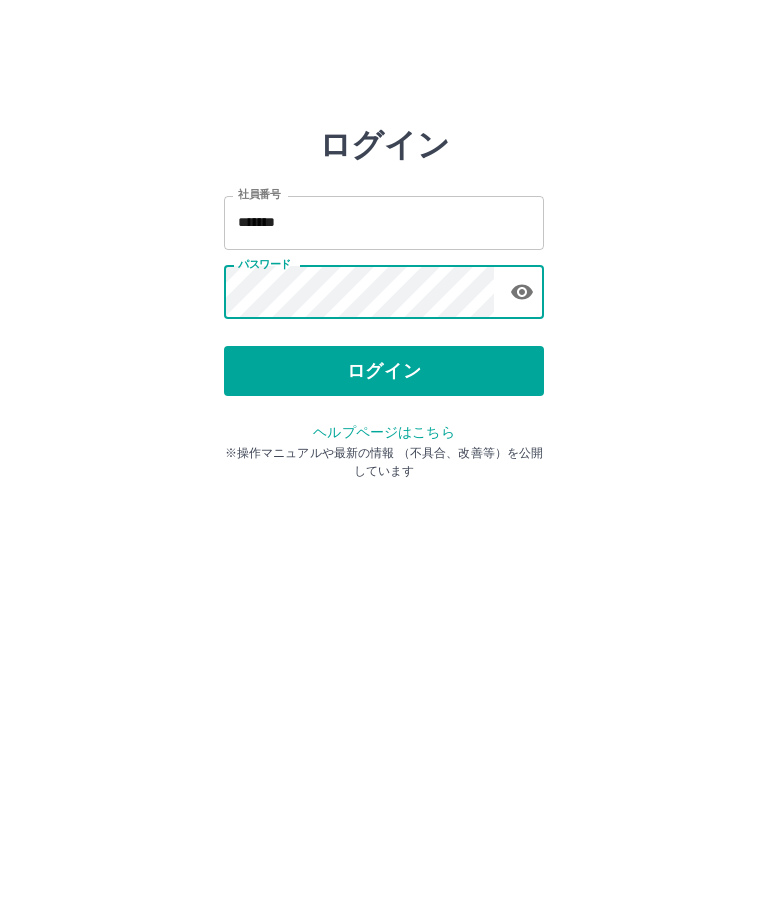 click on "ログイン" at bounding box center [384, 371] 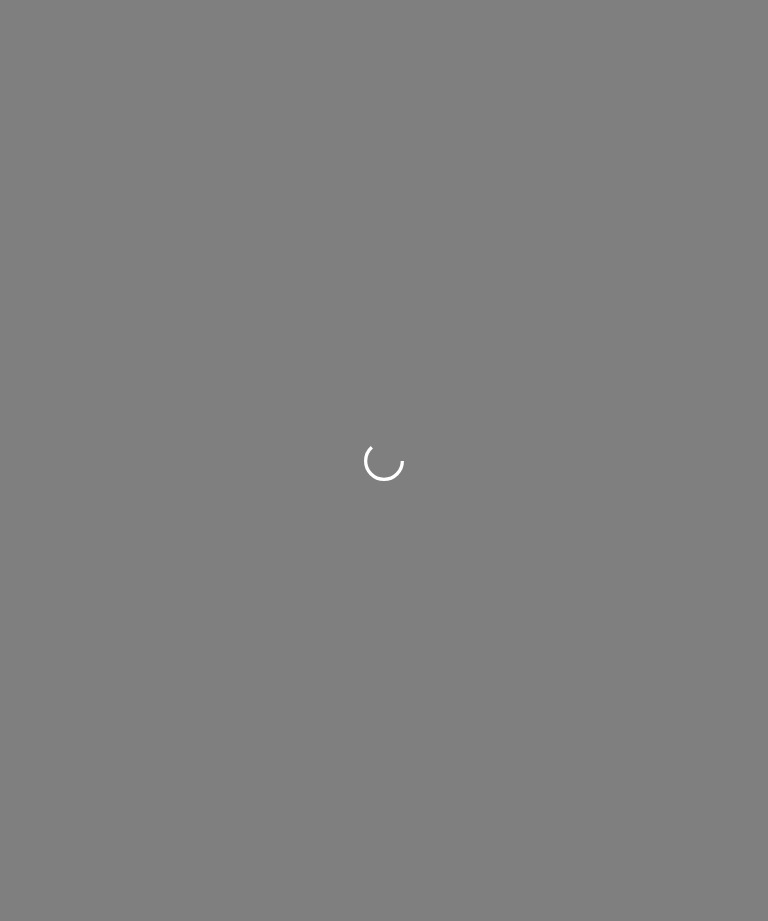scroll, scrollTop: 0, scrollLeft: 0, axis: both 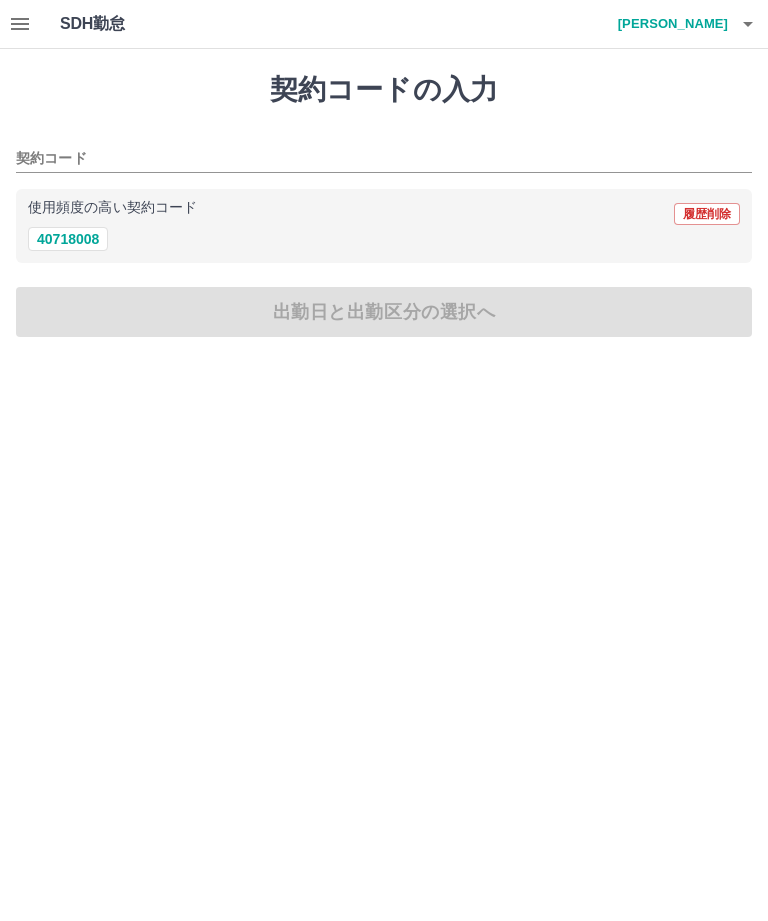 click on "40718008" at bounding box center [68, 239] 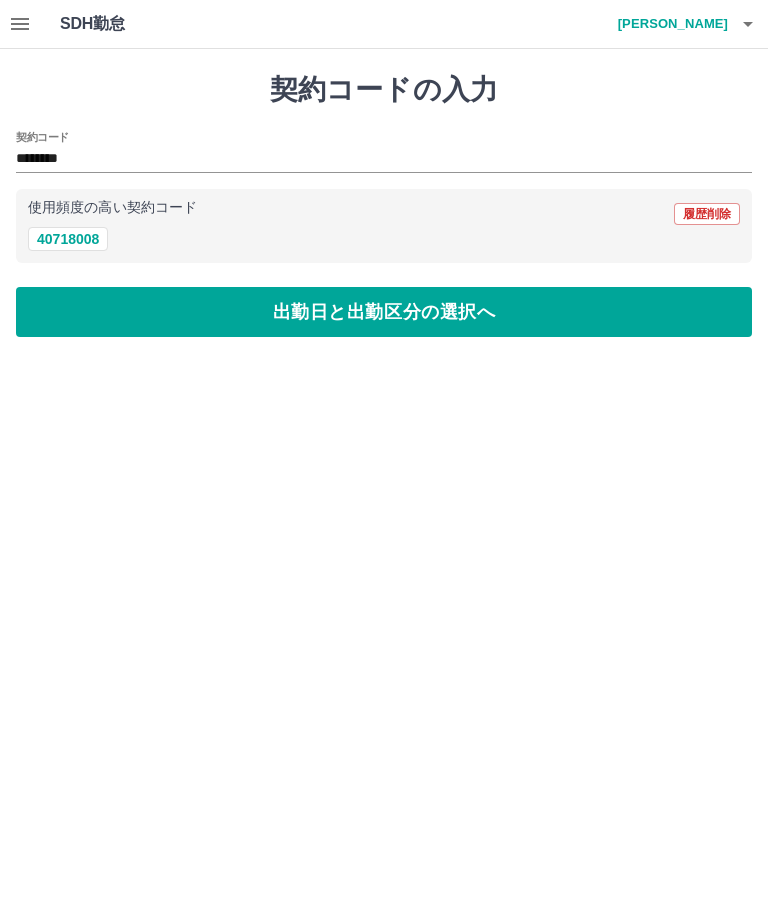 click on "出勤日と出勤区分の選択へ" at bounding box center [384, 312] 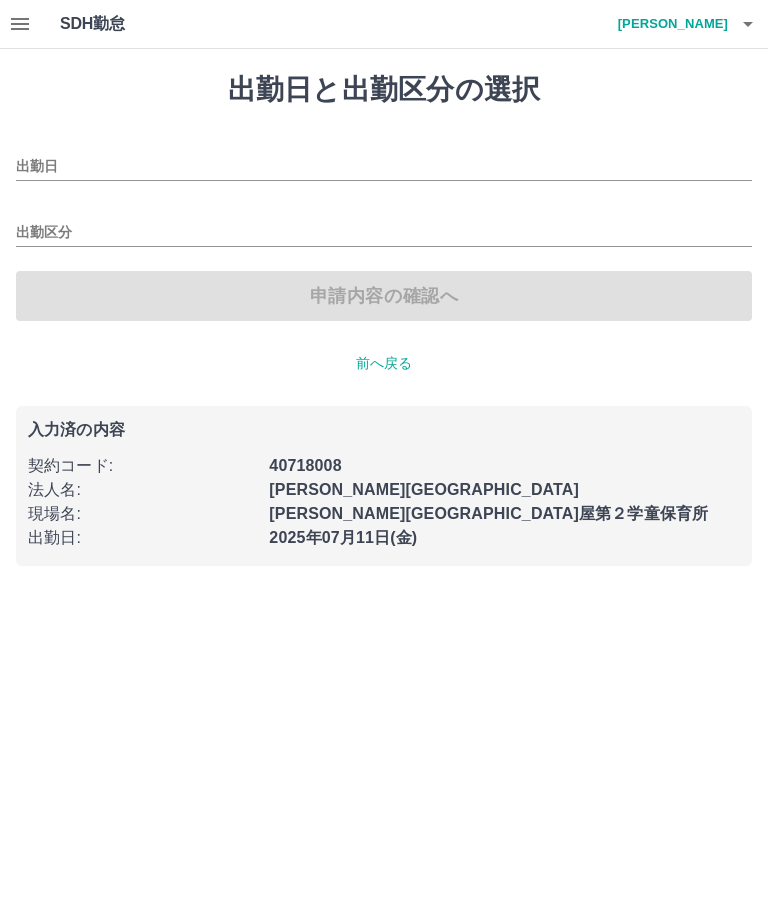 type on "**********" 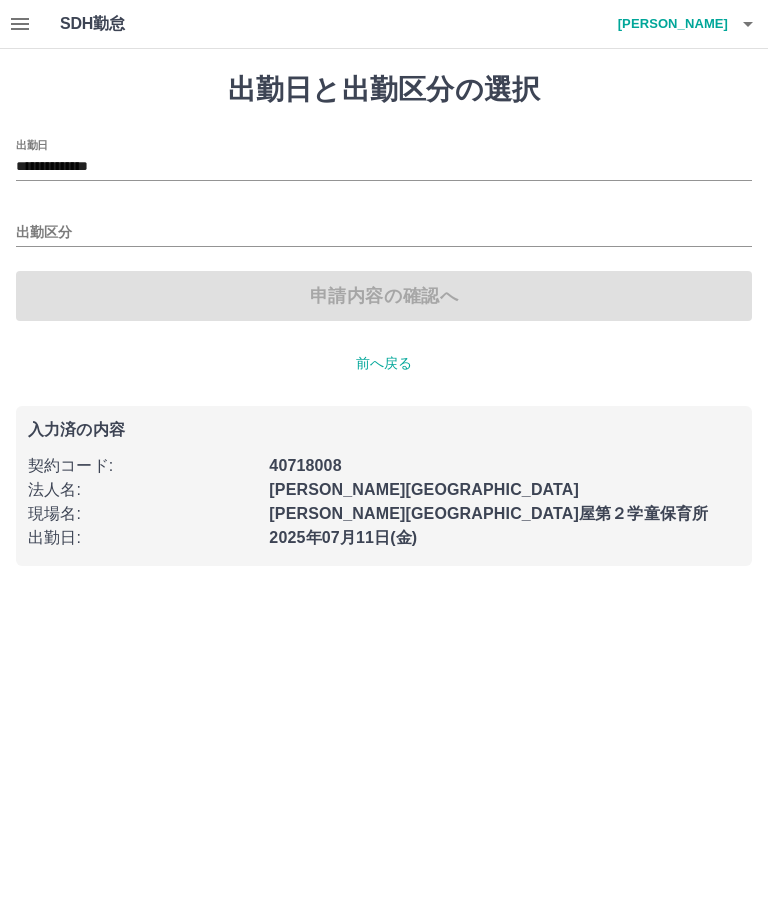 click on "出勤区分" at bounding box center [384, 233] 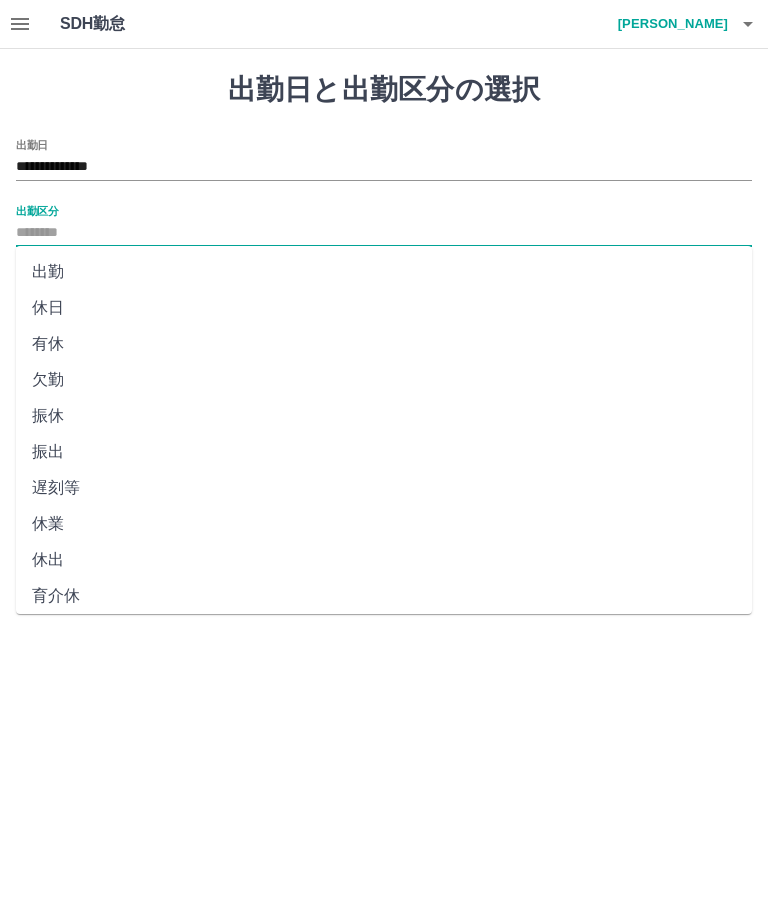 click on "出勤" at bounding box center (384, 272) 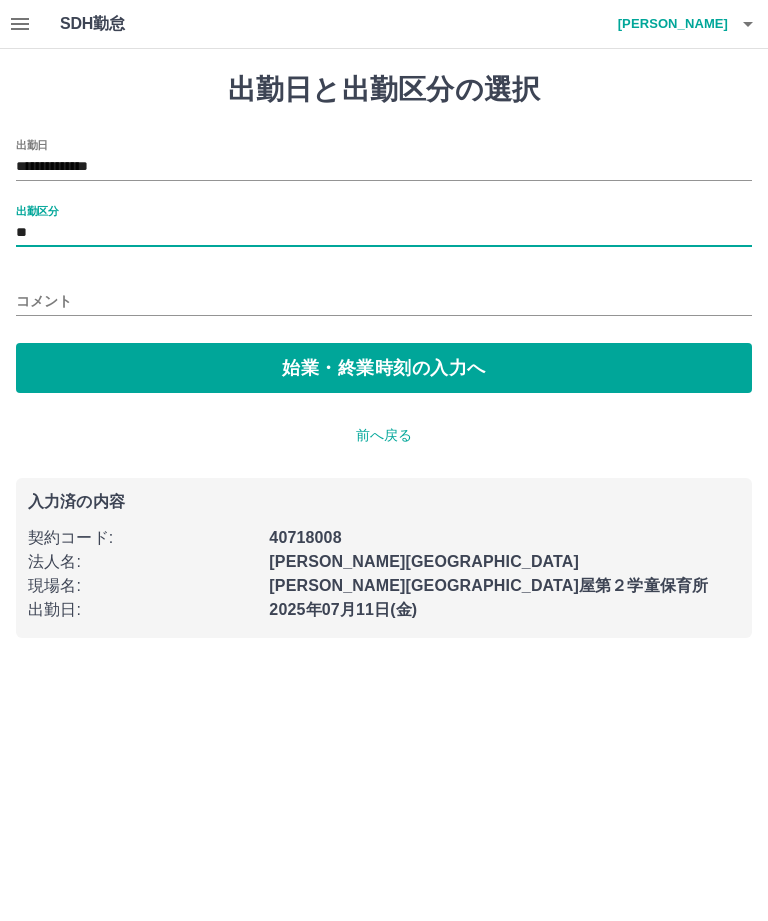 click on "始業・終業時刻の入力へ" at bounding box center (384, 368) 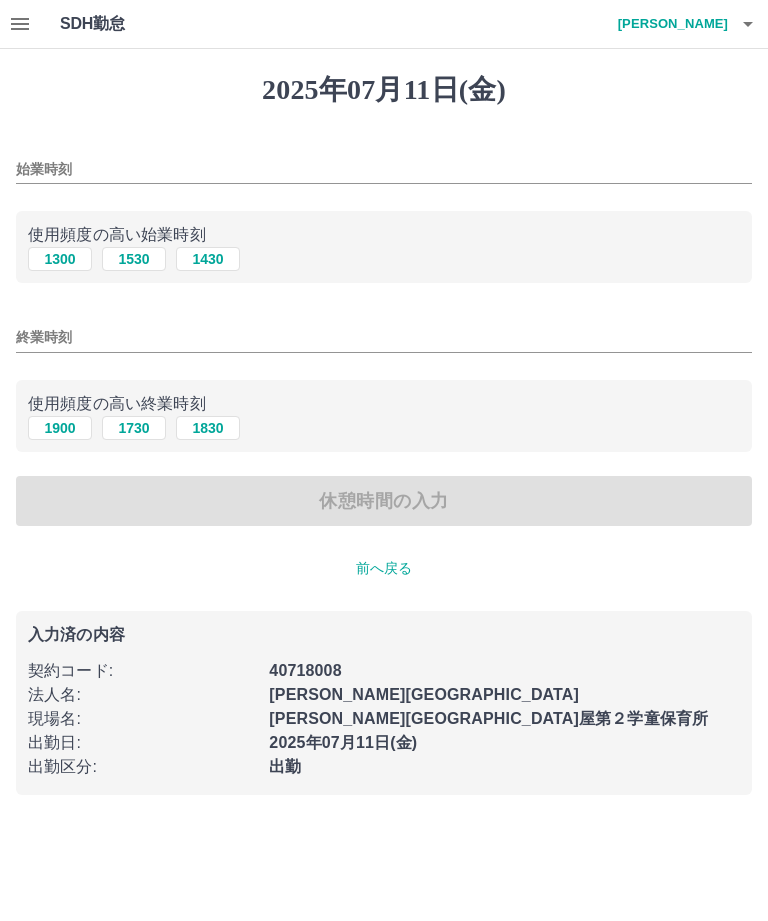 click on "始業時刻" at bounding box center [384, 169] 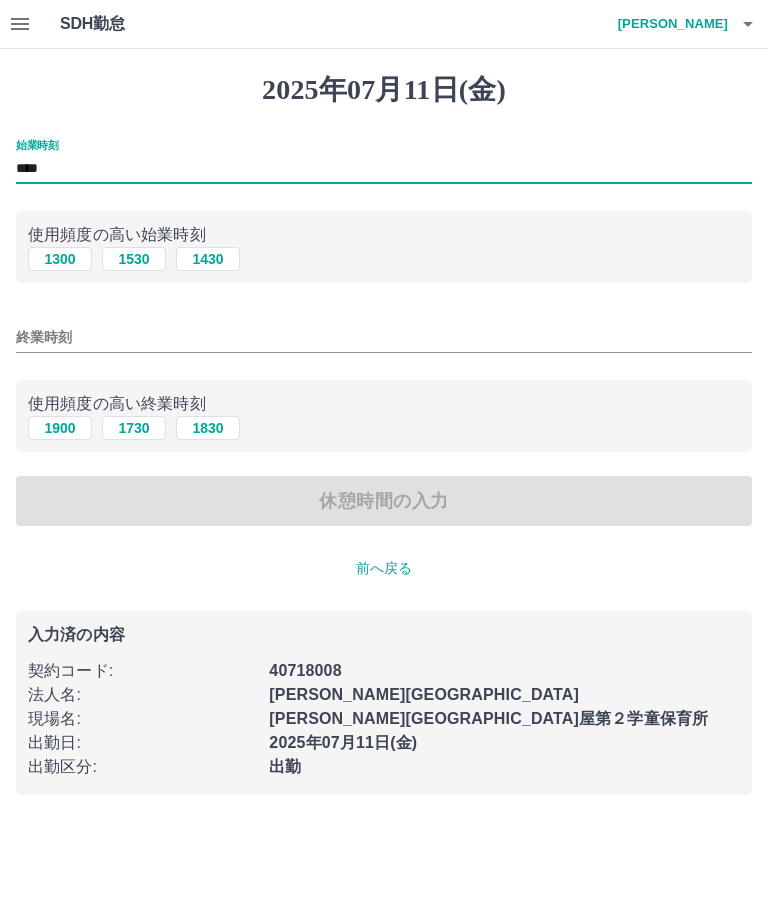 type on "****" 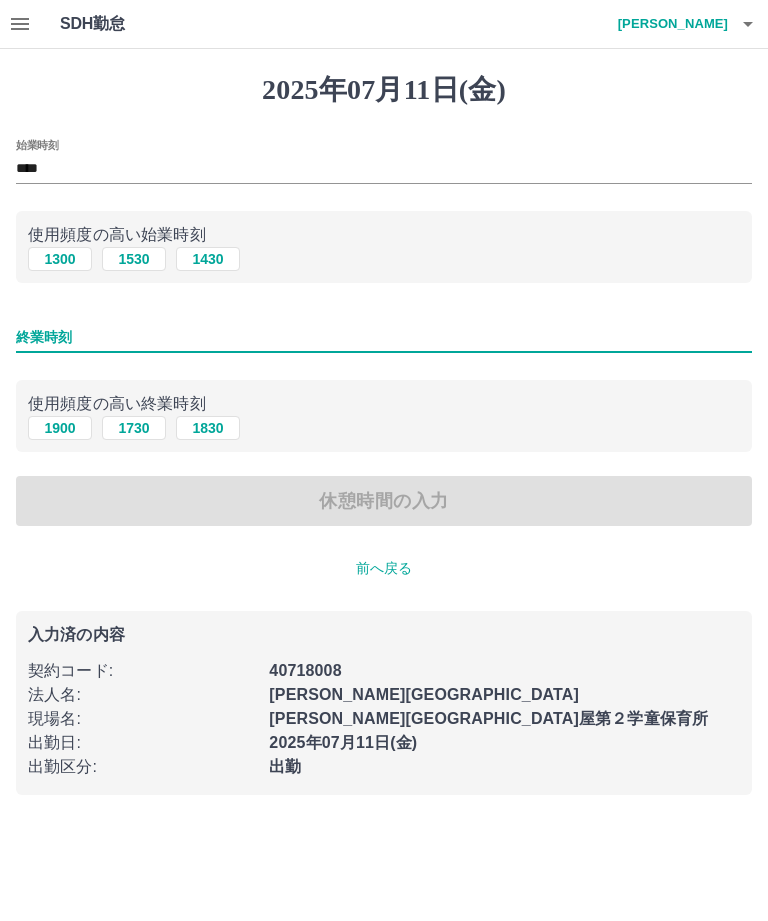 click on "1730" at bounding box center (134, 428) 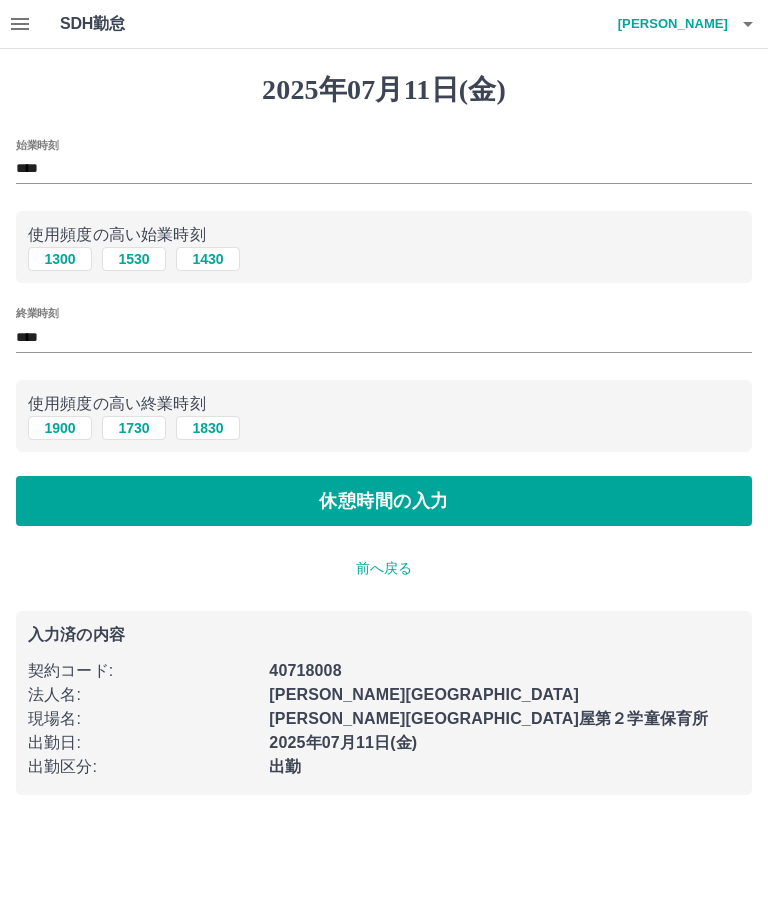 click on "休憩時間の入力" at bounding box center [384, 501] 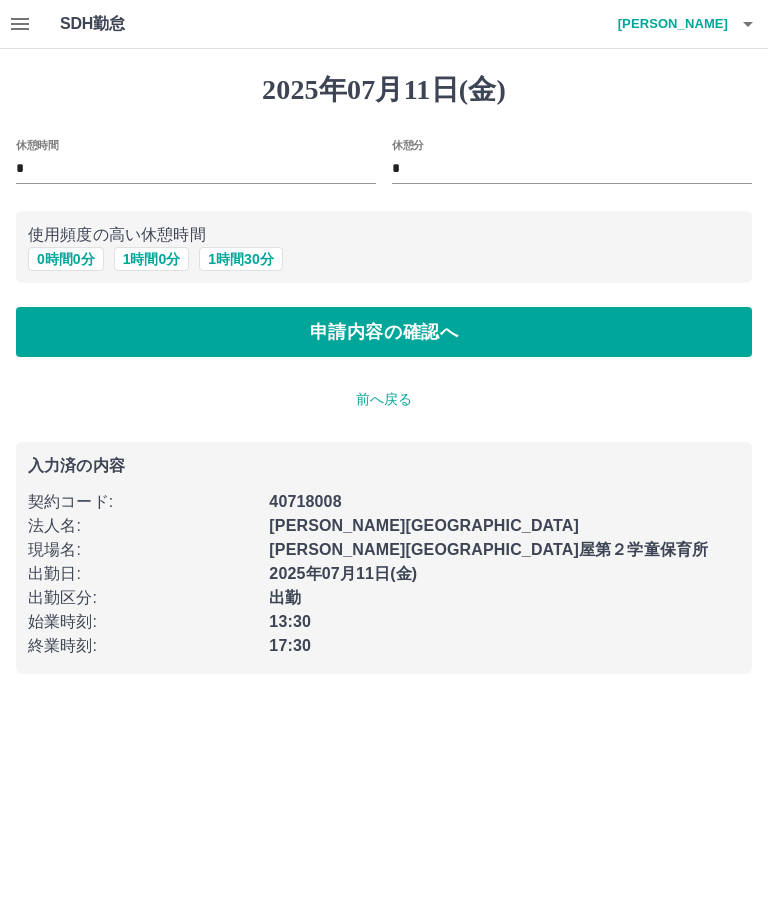 click on "0 時間 0 分" at bounding box center (66, 259) 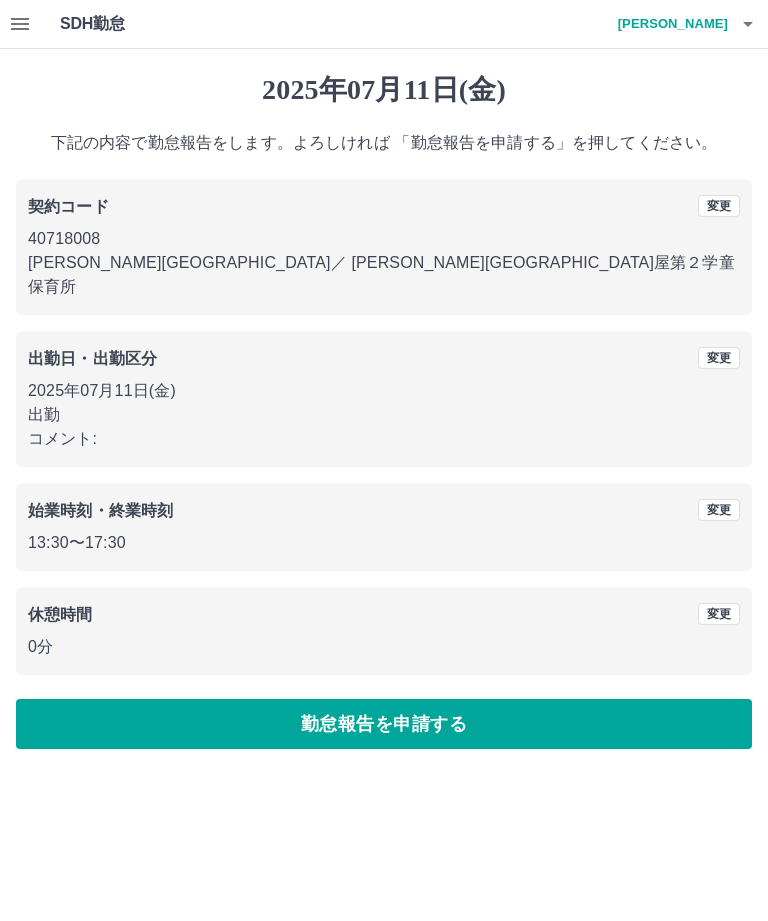 click on "勤怠報告を申請する" at bounding box center (384, 724) 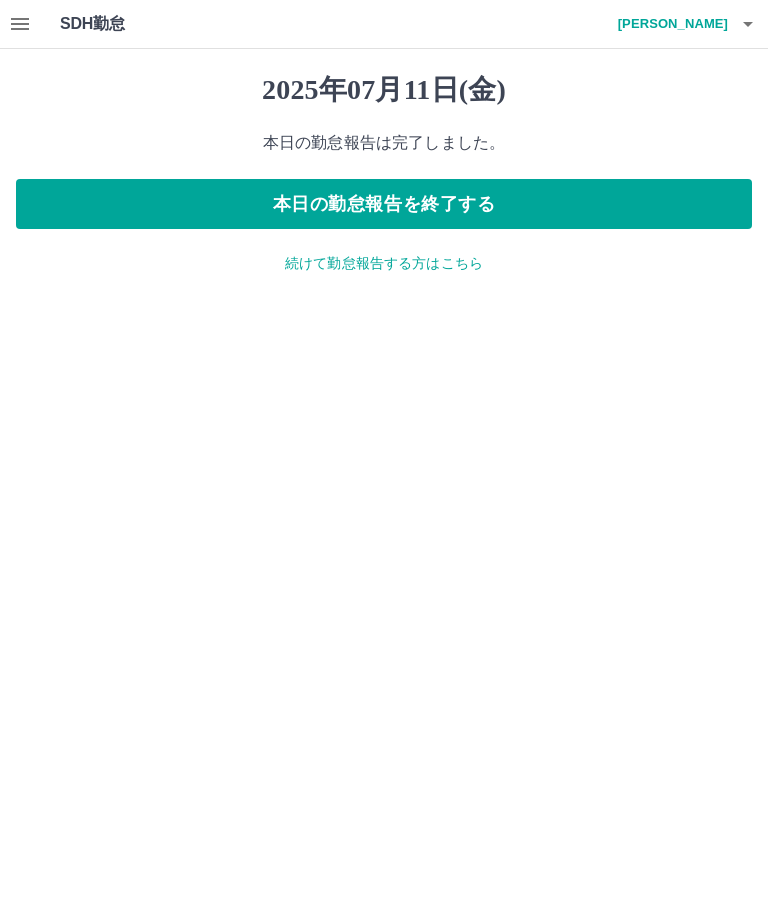 click on "本日の勤怠報告を終了する" at bounding box center (384, 204) 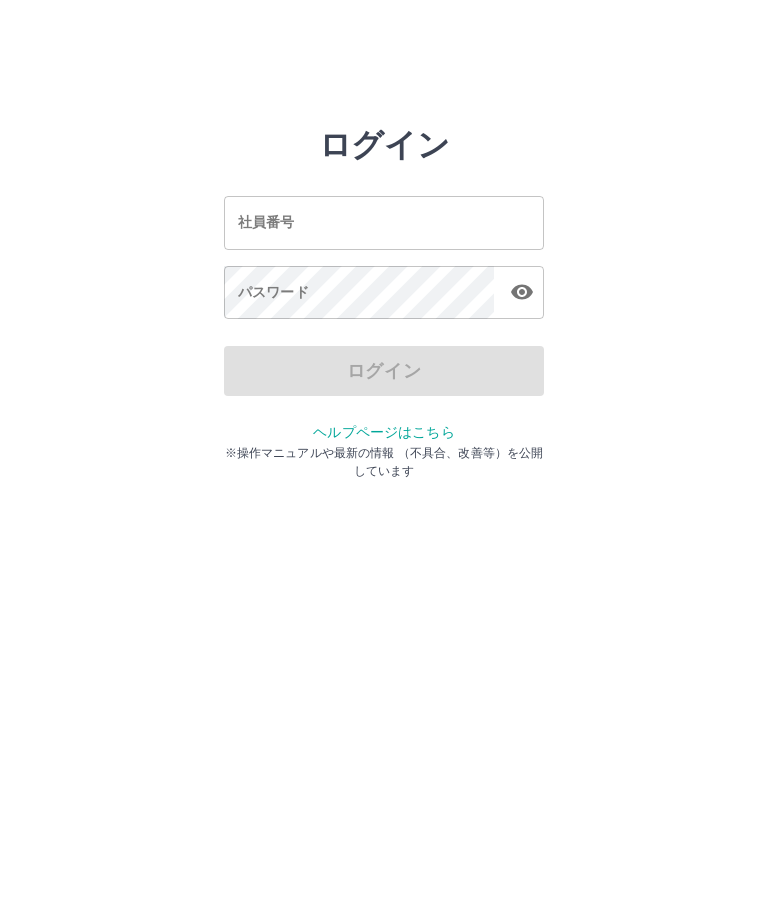 scroll, scrollTop: 0, scrollLeft: 0, axis: both 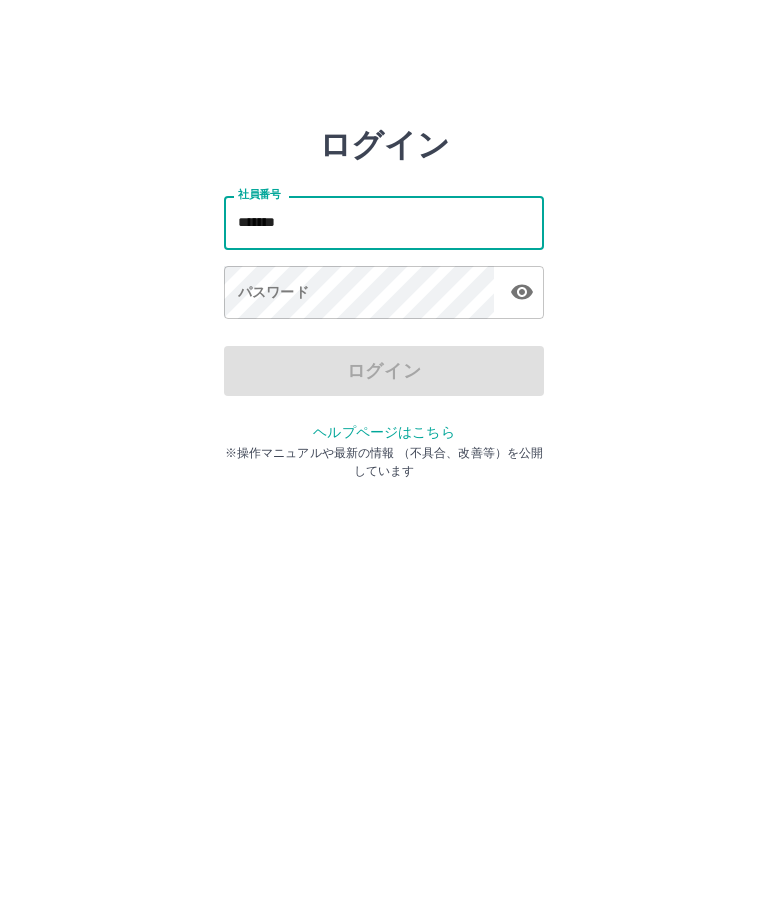 type on "*******" 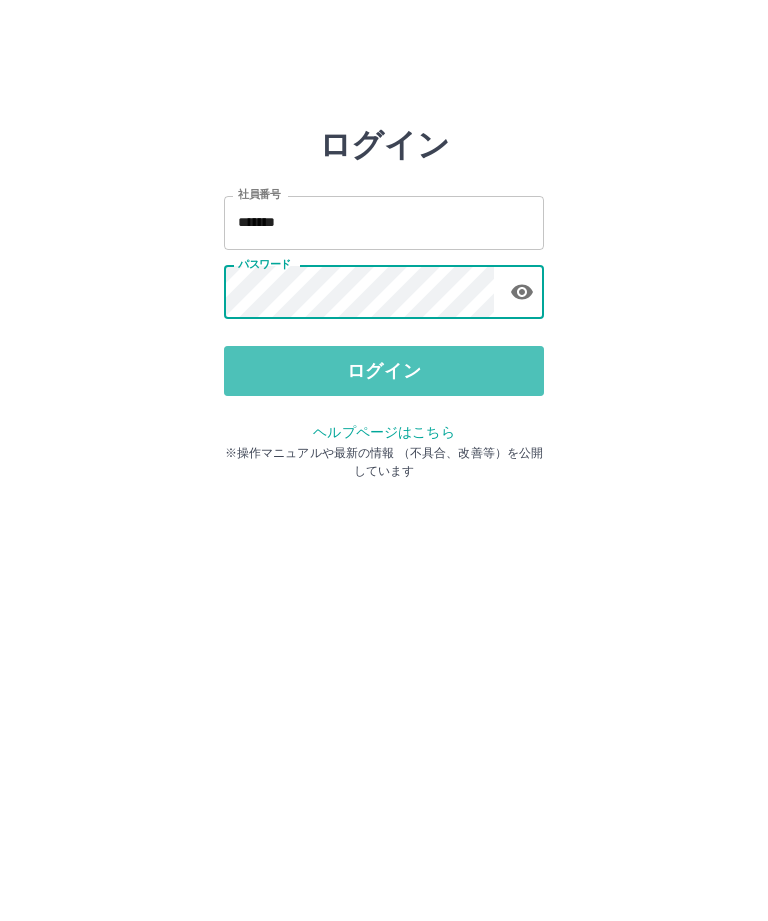 click on "ログイン" at bounding box center [384, 371] 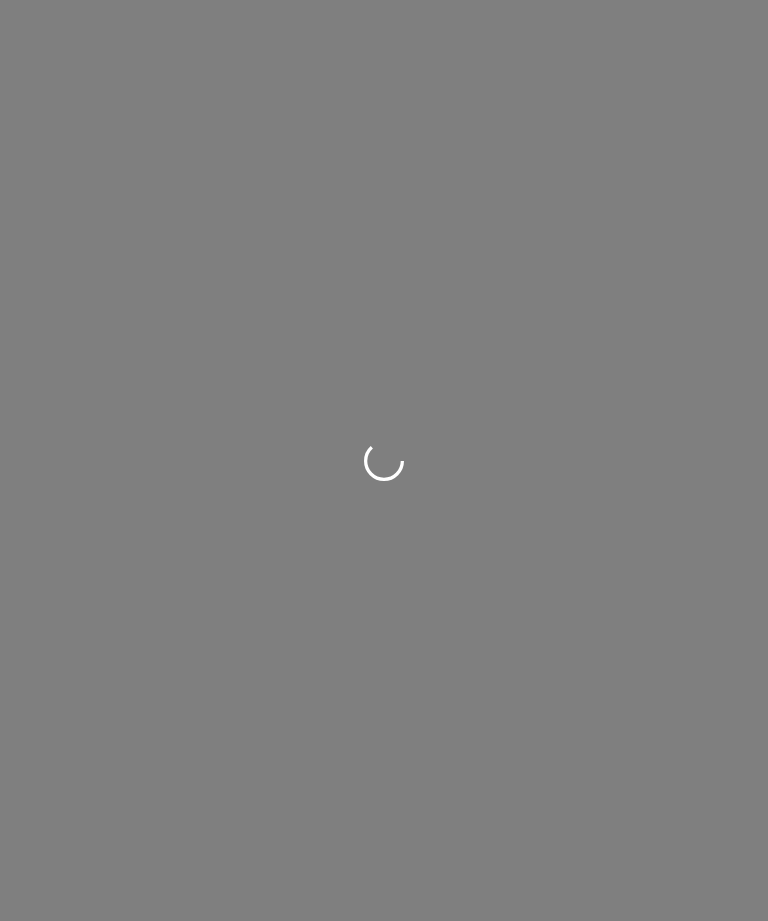 scroll, scrollTop: 0, scrollLeft: 0, axis: both 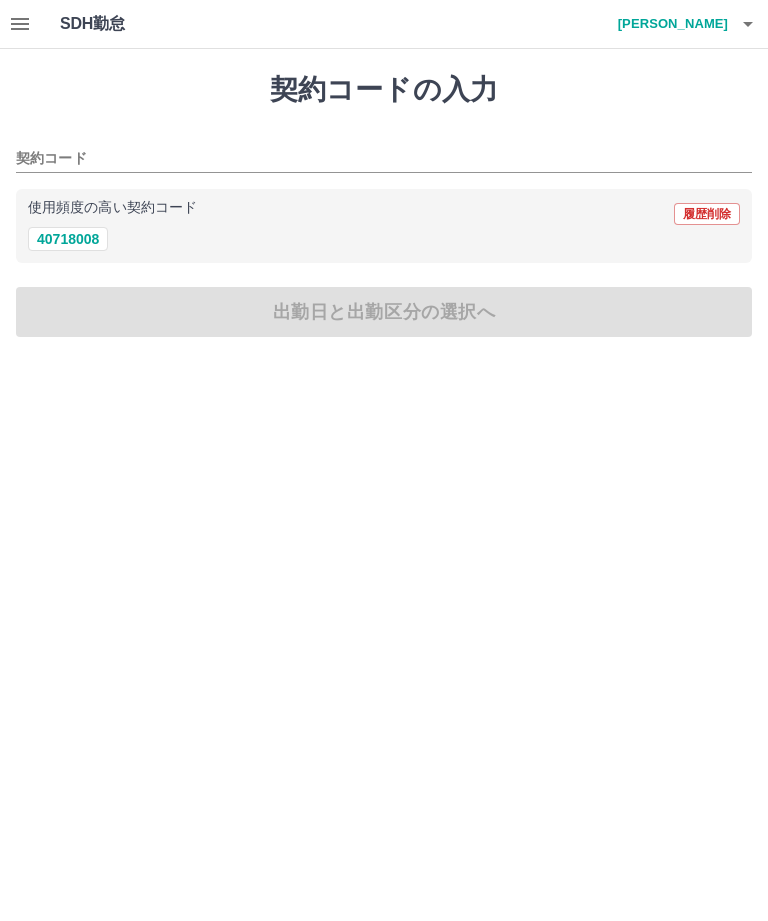 click on "40718008" at bounding box center [68, 239] 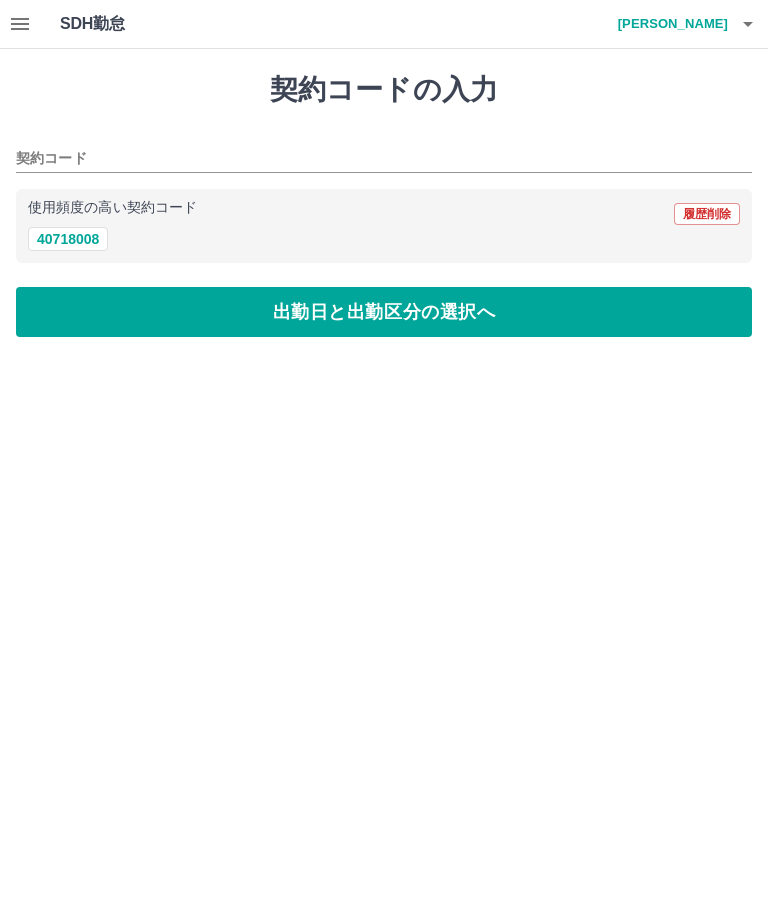 type on "********" 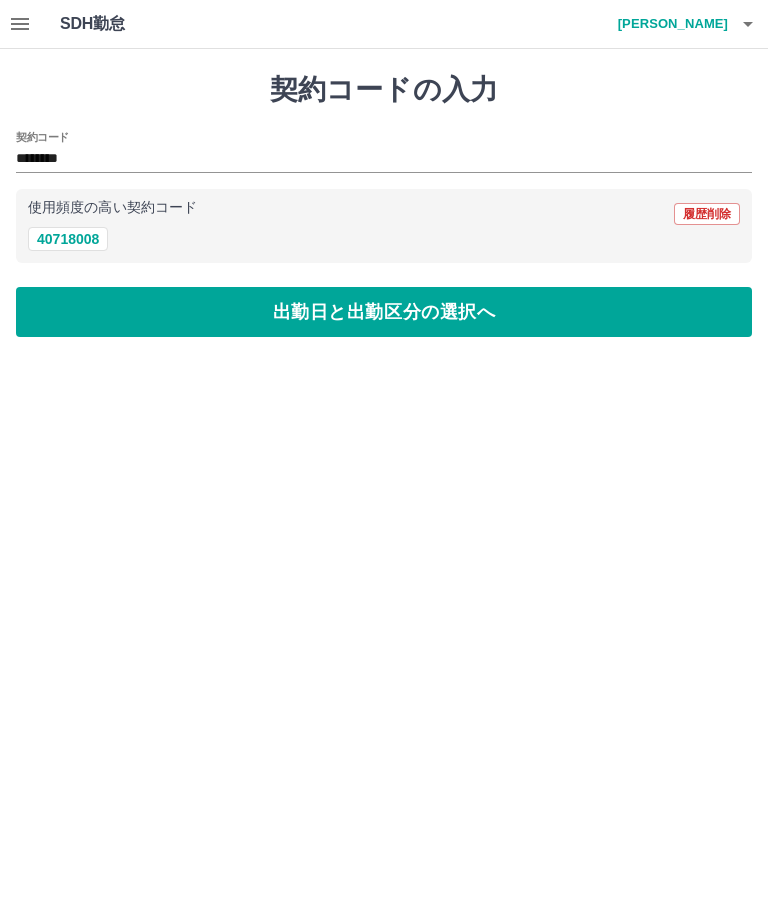 click on "出勤日と出勤区分の選択へ" at bounding box center [384, 312] 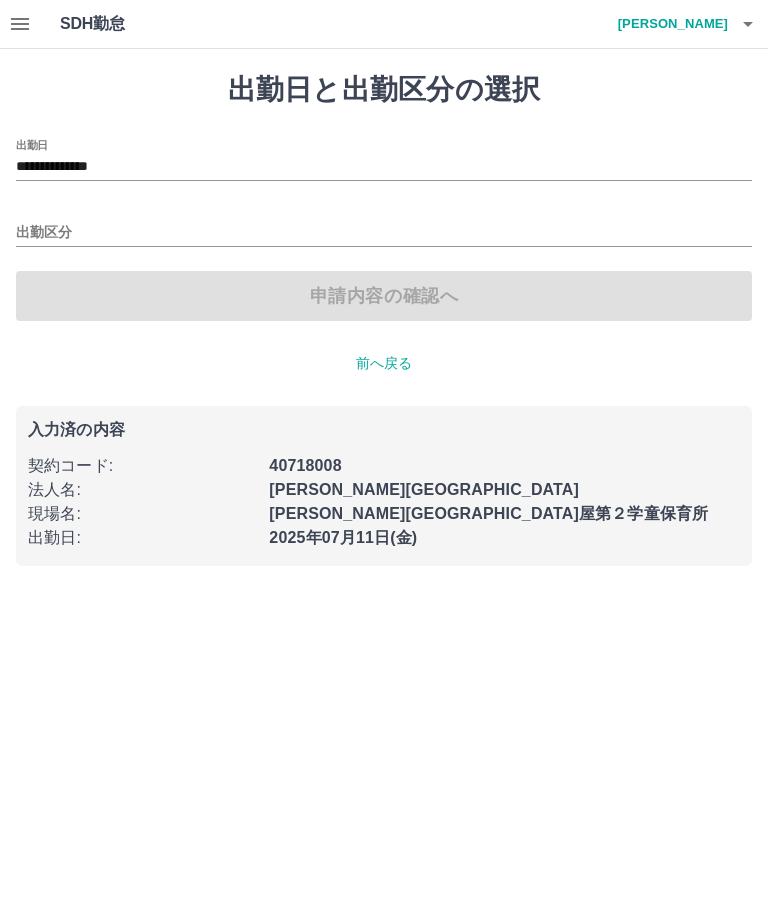 click on "出勤区分" at bounding box center [384, 233] 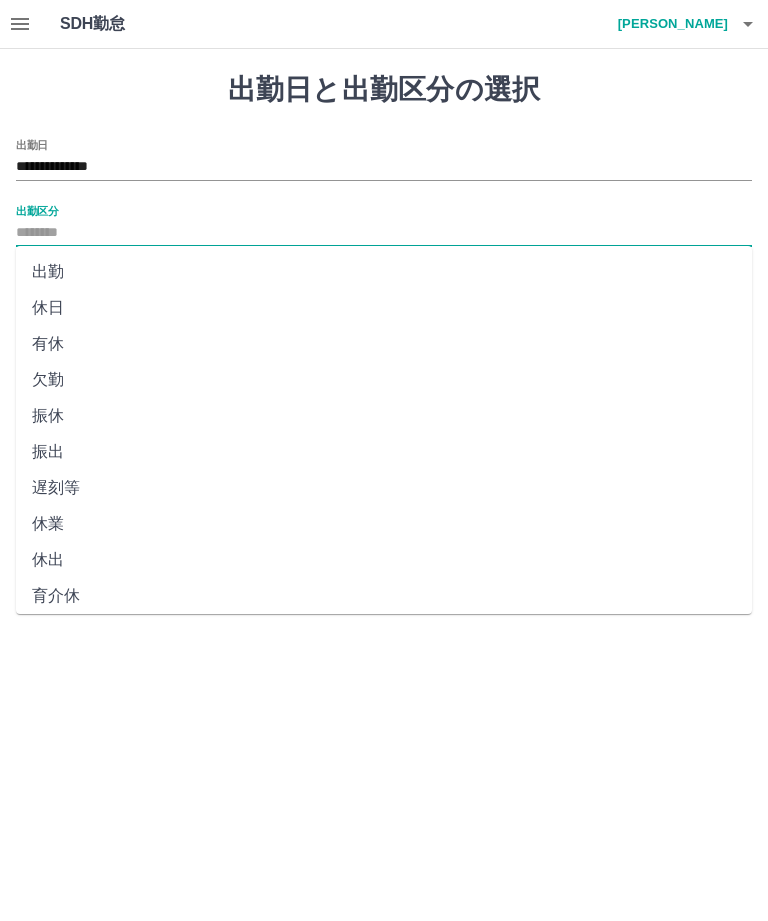 click on "出勤" at bounding box center (384, 272) 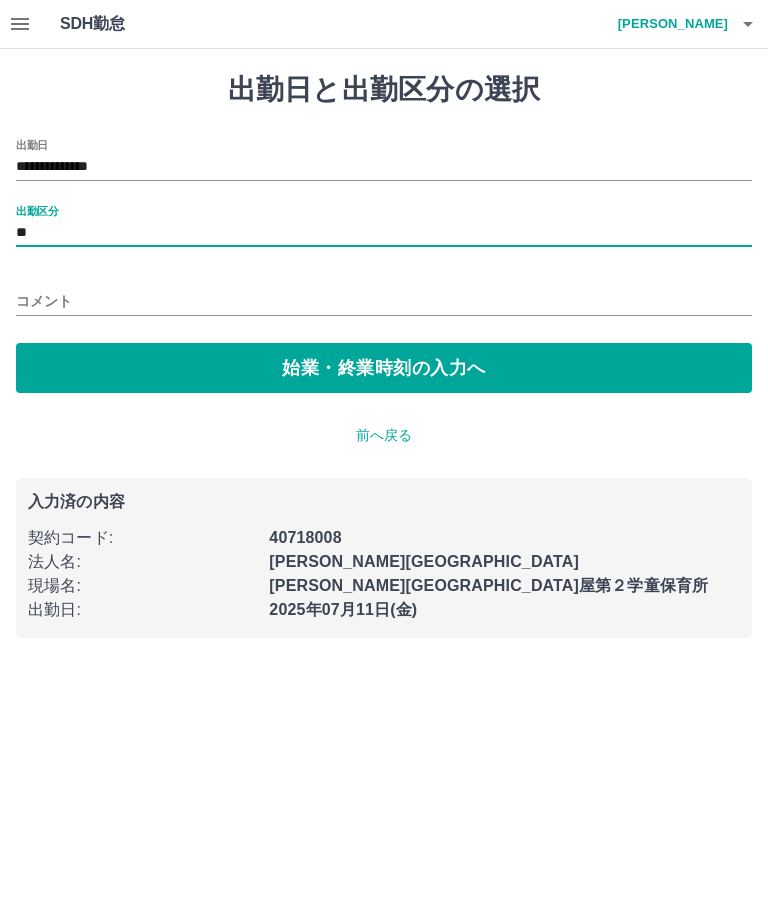click on "始業・終業時刻の入力へ" at bounding box center [384, 368] 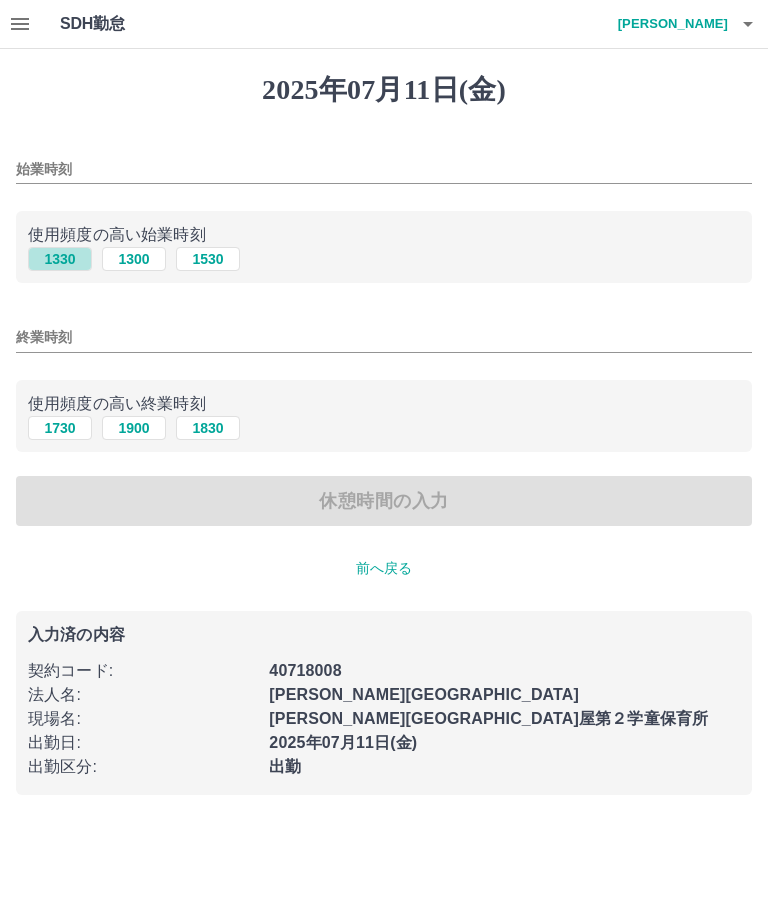 click on "1330" at bounding box center (60, 259) 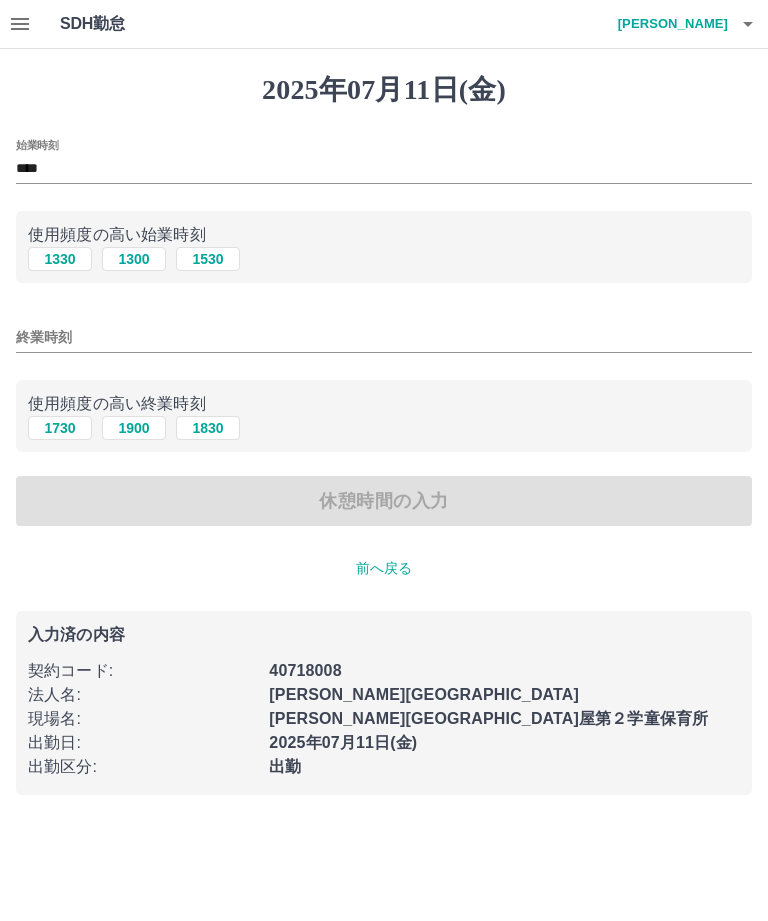 click on "1730" at bounding box center (60, 428) 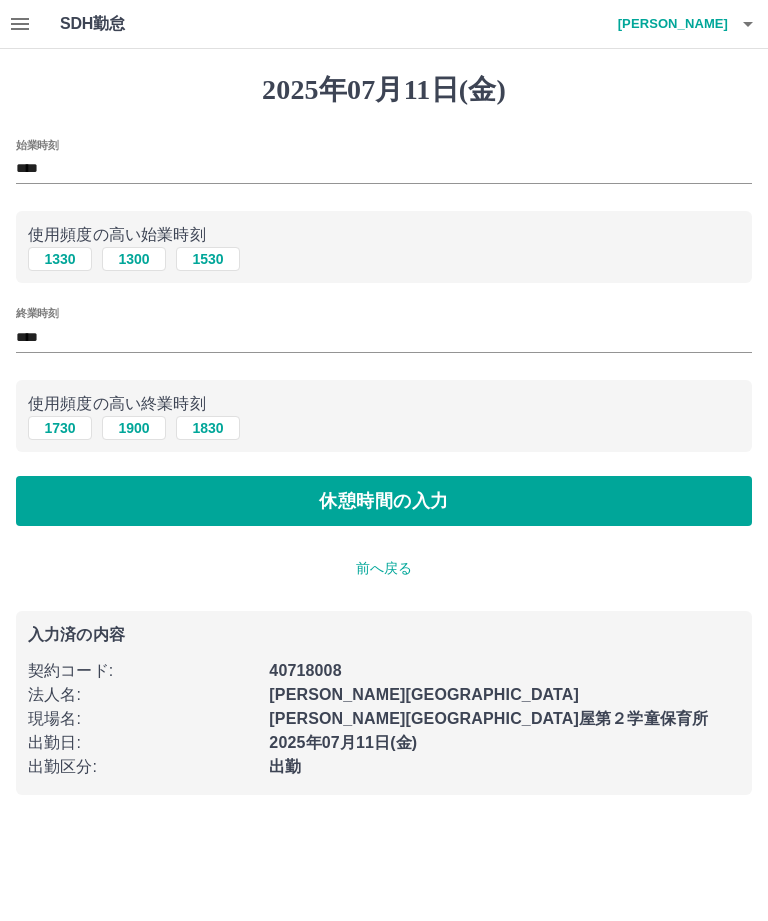 click on "休憩時間の入力" at bounding box center (384, 501) 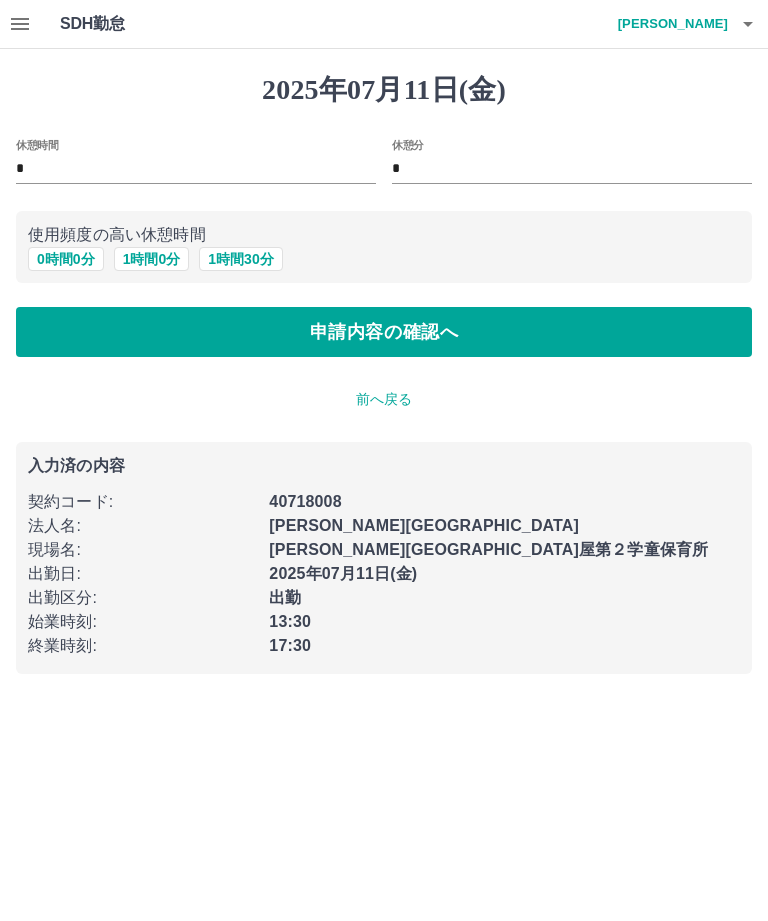 click on "申請内容の確認へ" at bounding box center [384, 332] 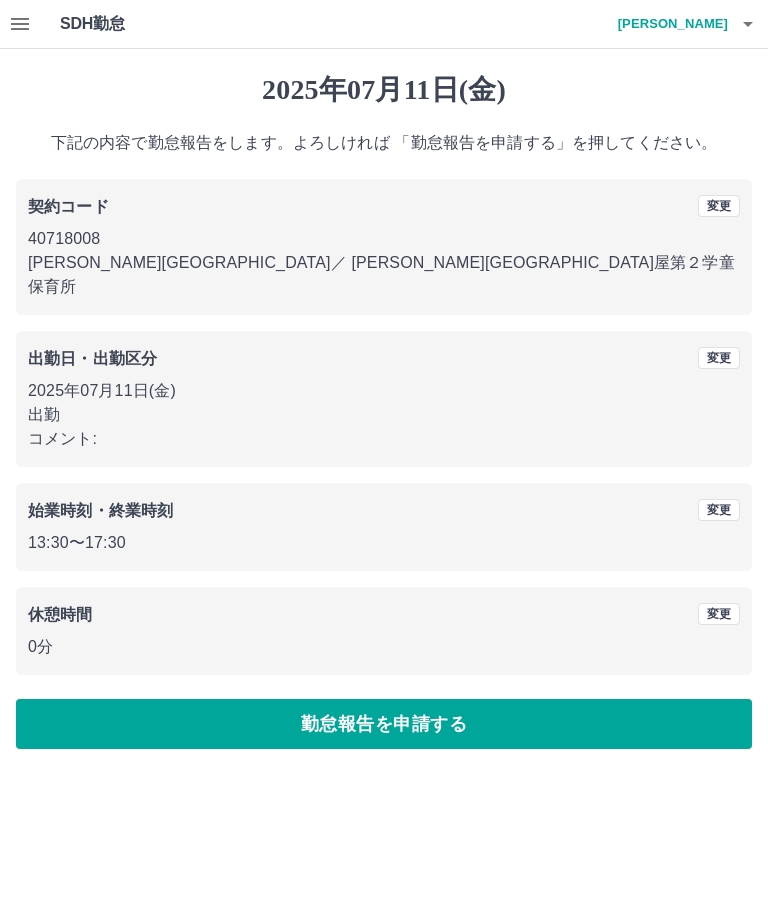 click on "勤怠報告を申請する" at bounding box center (384, 724) 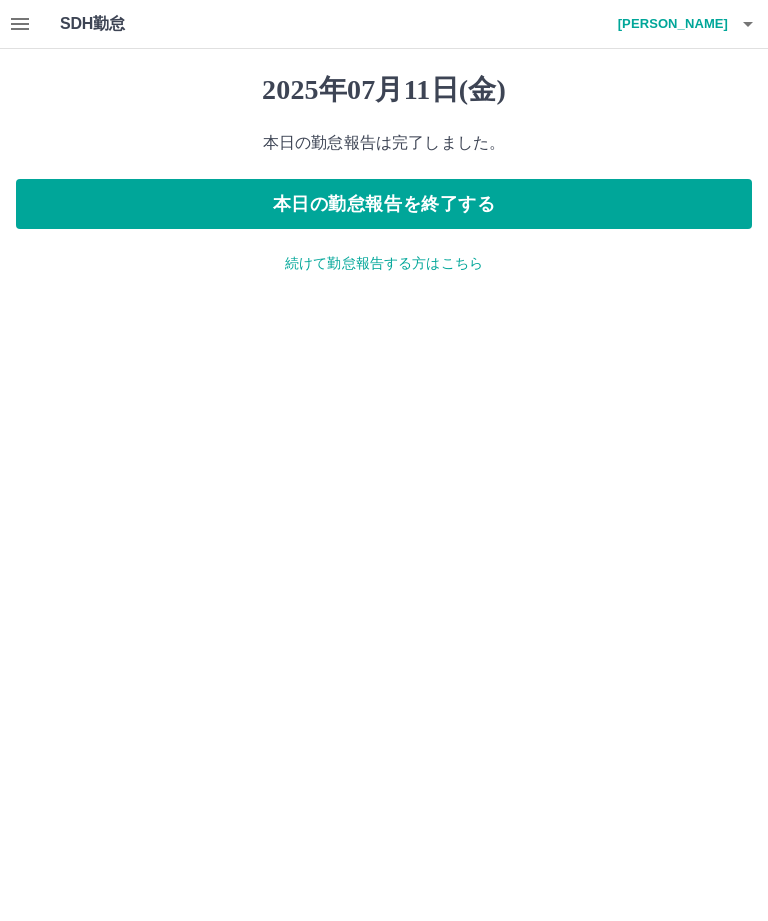 click on "本日の勤怠報告を終了する" at bounding box center (384, 204) 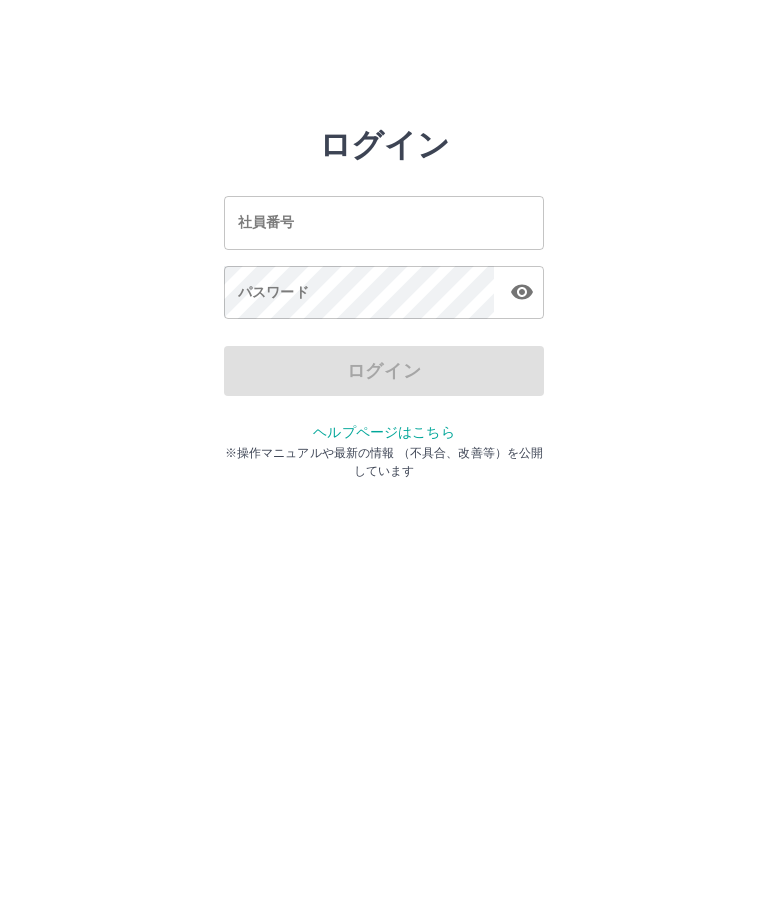 scroll, scrollTop: 0, scrollLeft: 0, axis: both 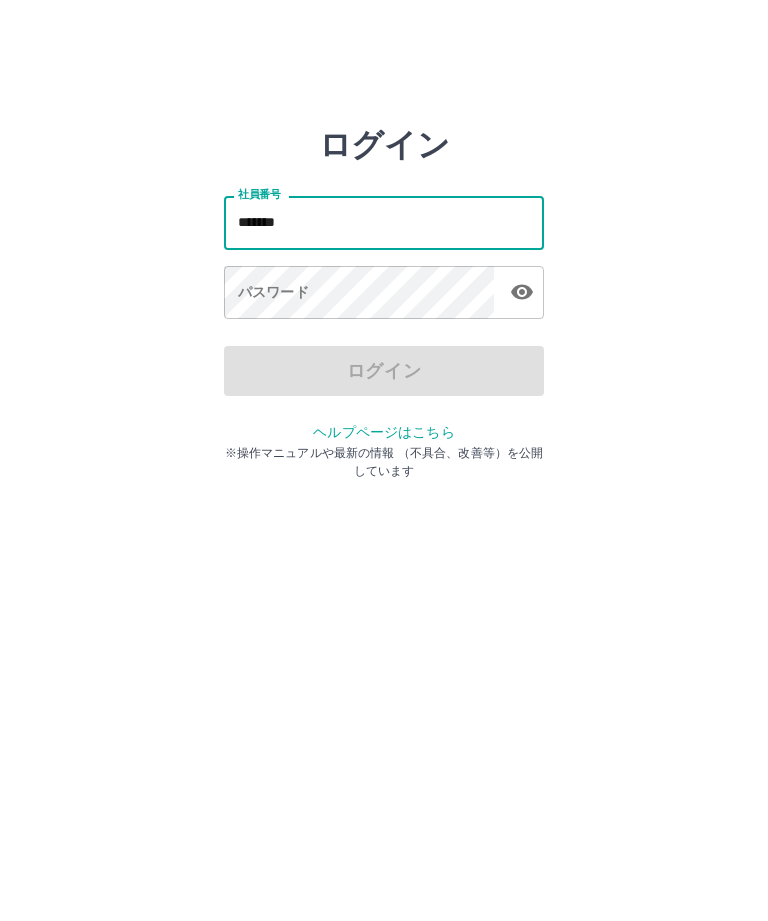 type on "*******" 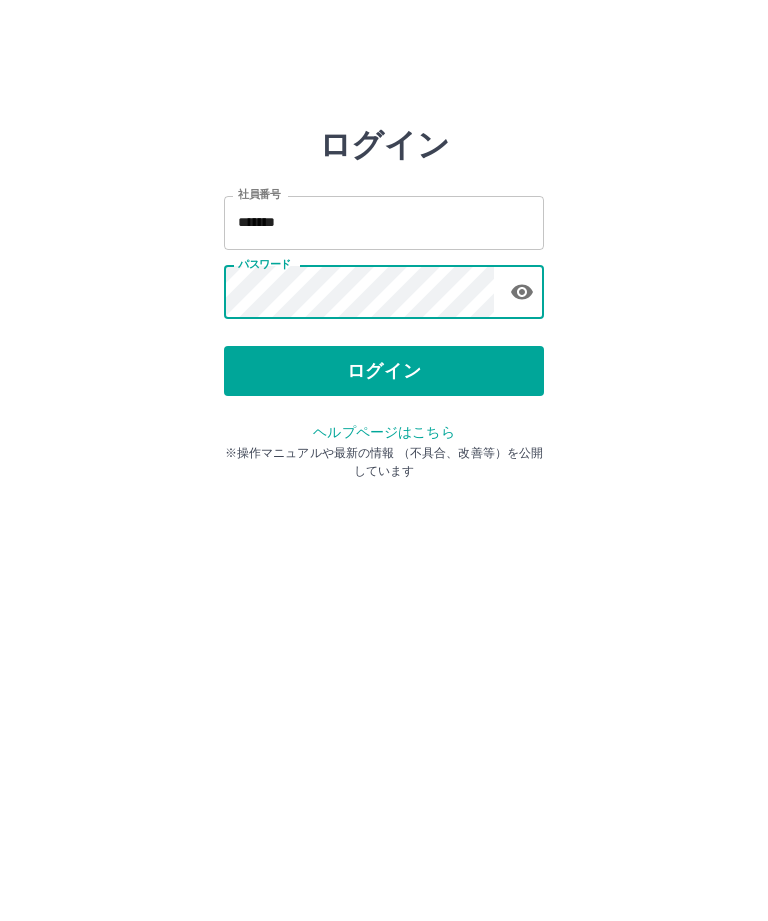 click on "ログイン" at bounding box center (384, 371) 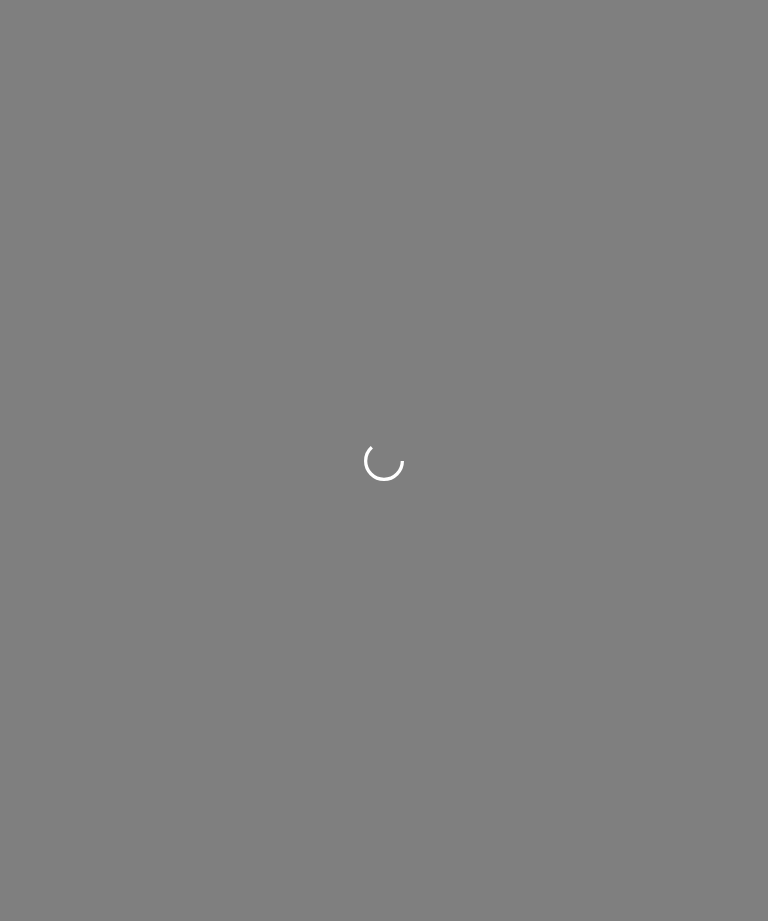 scroll, scrollTop: 0, scrollLeft: 0, axis: both 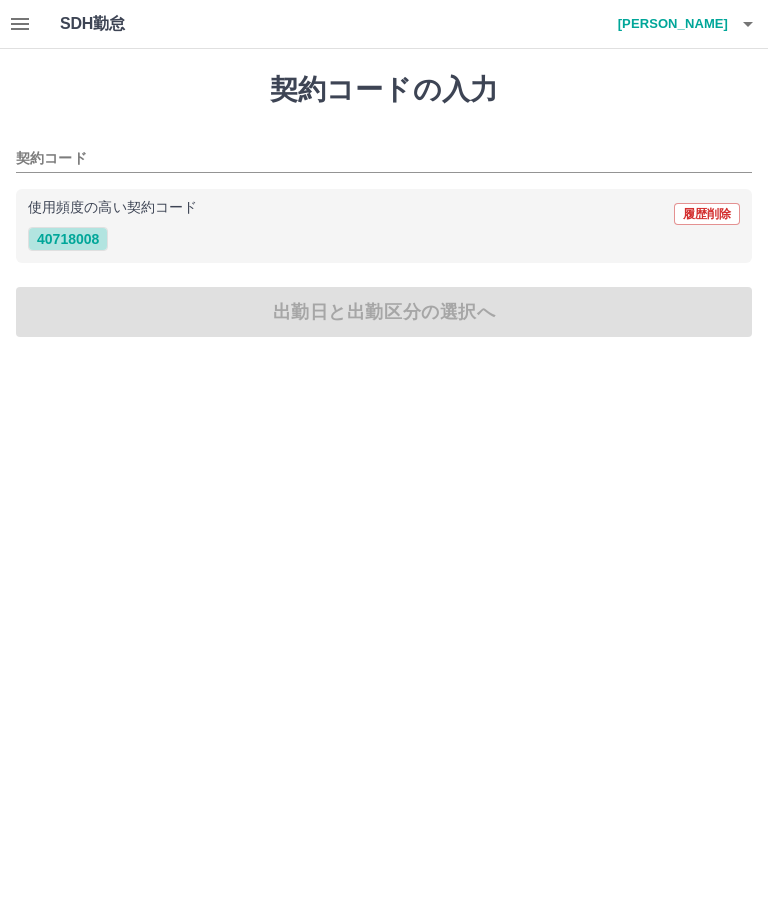 click on "40718008" at bounding box center [68, 239] 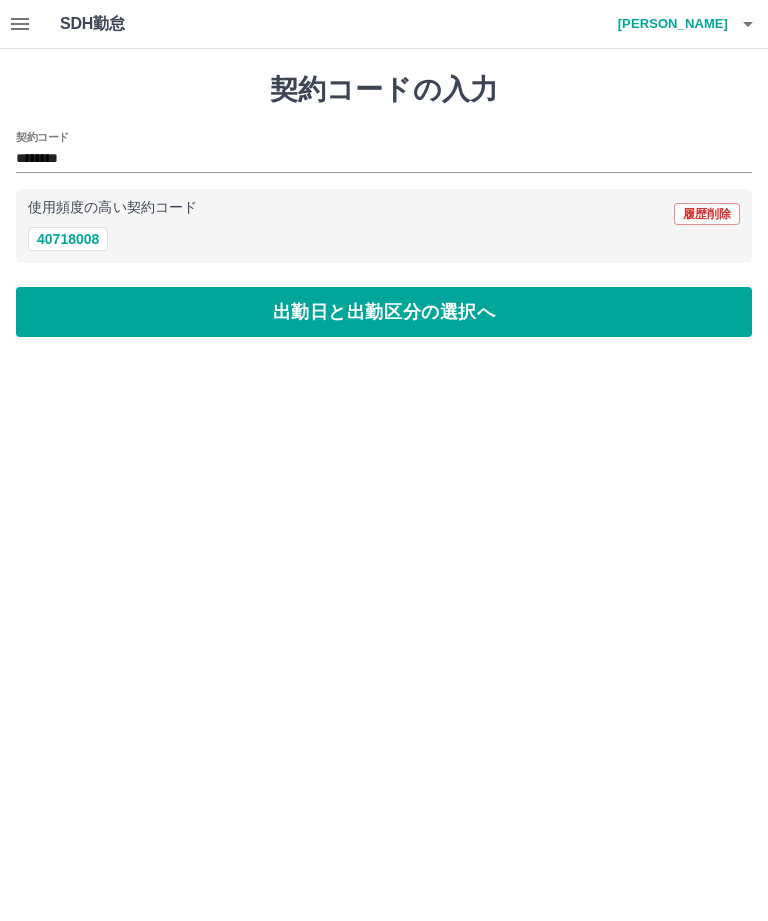 click on "出勤日と出勤区分の選択へ" at bounding box center (384, 312) 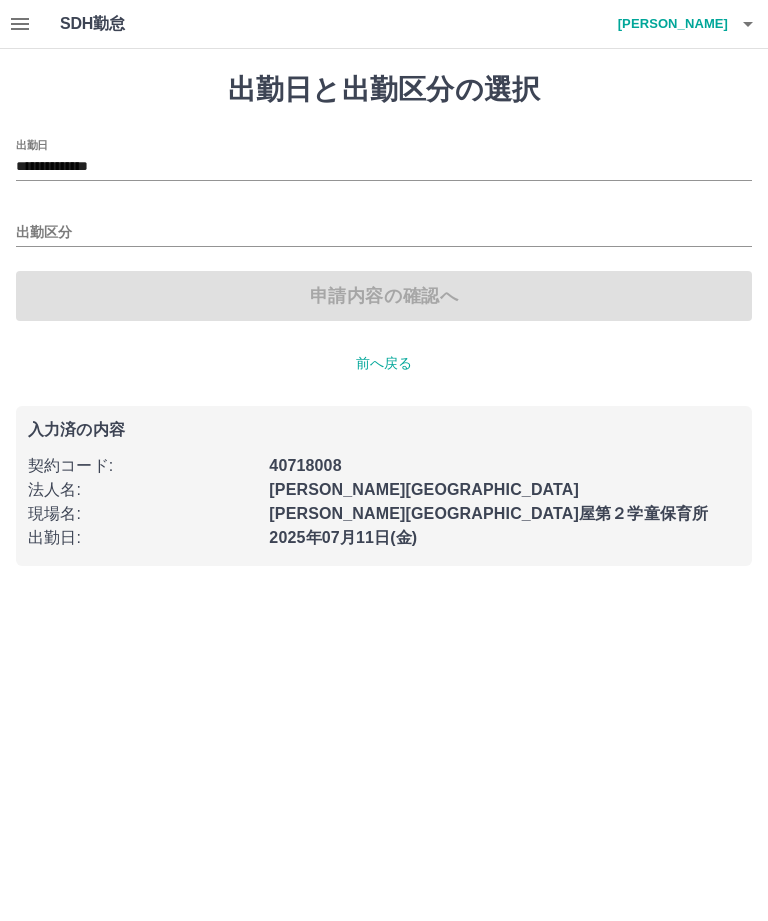 click on "出勤区分" at bounding box center (384, 233) 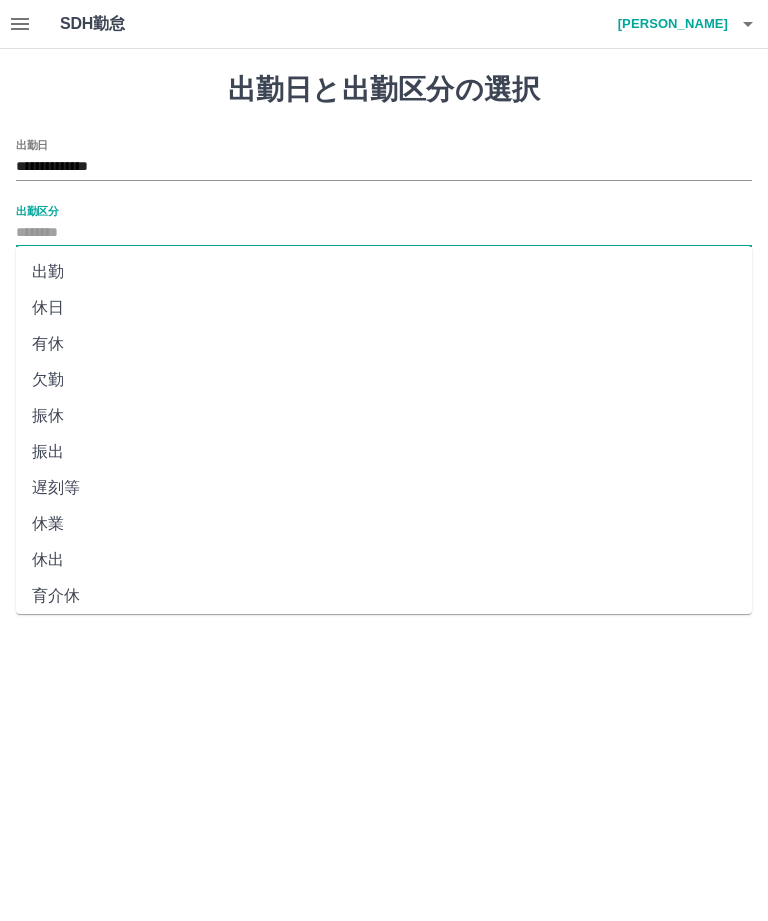 click on "出勤" at bounding box center [384, 272] 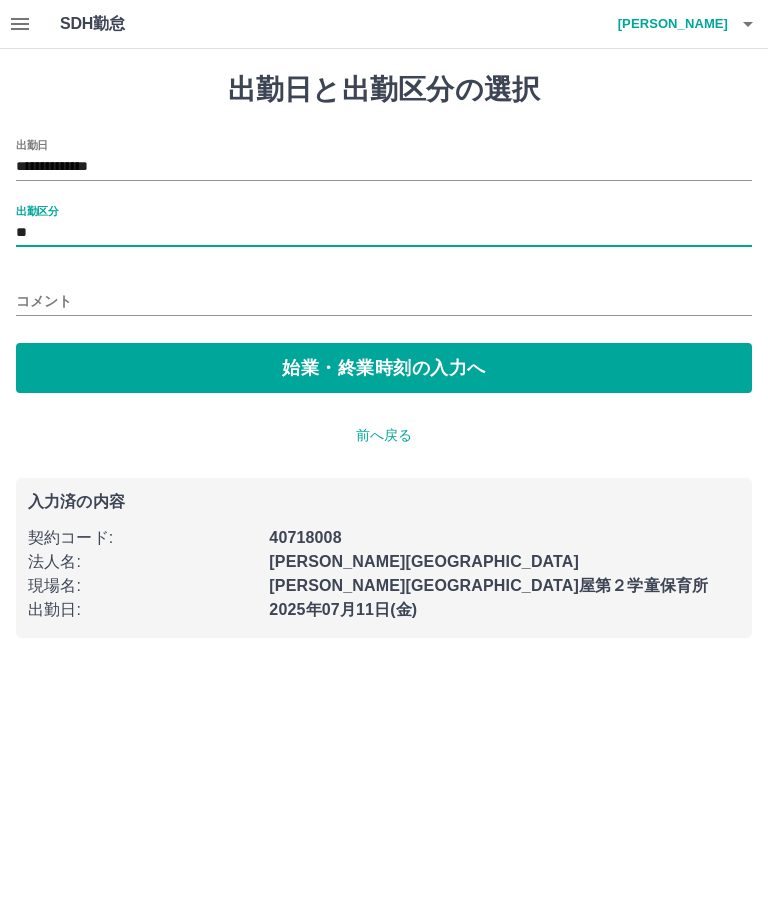 click on "始業・終業時刻の入力へ" at bounding box center [384, 368] 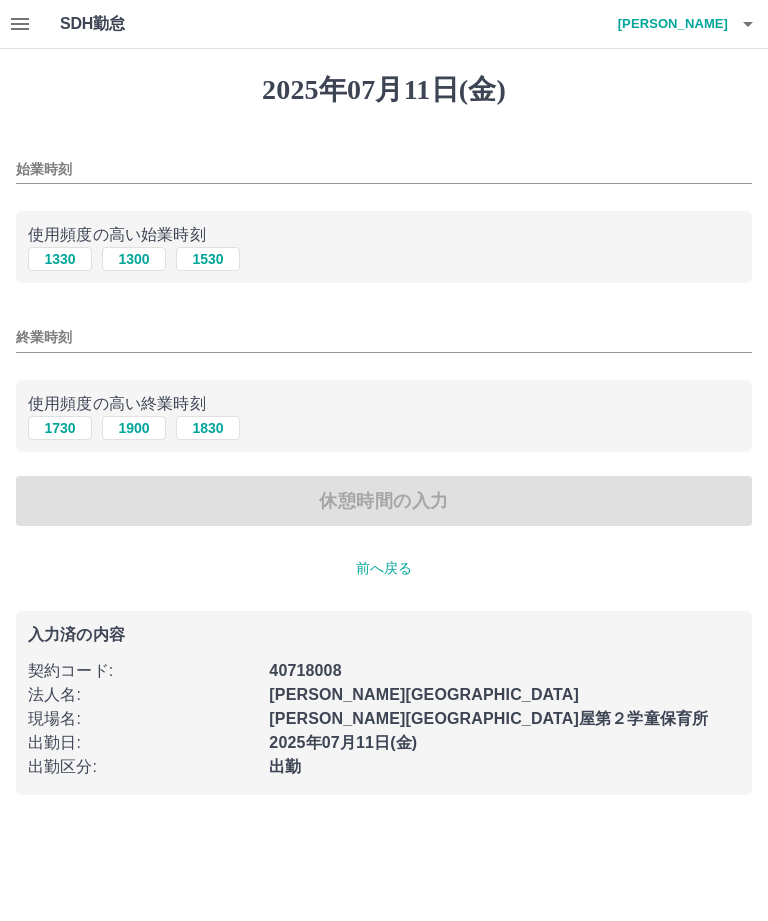 click on "1330" at bounding box center [60, 259] 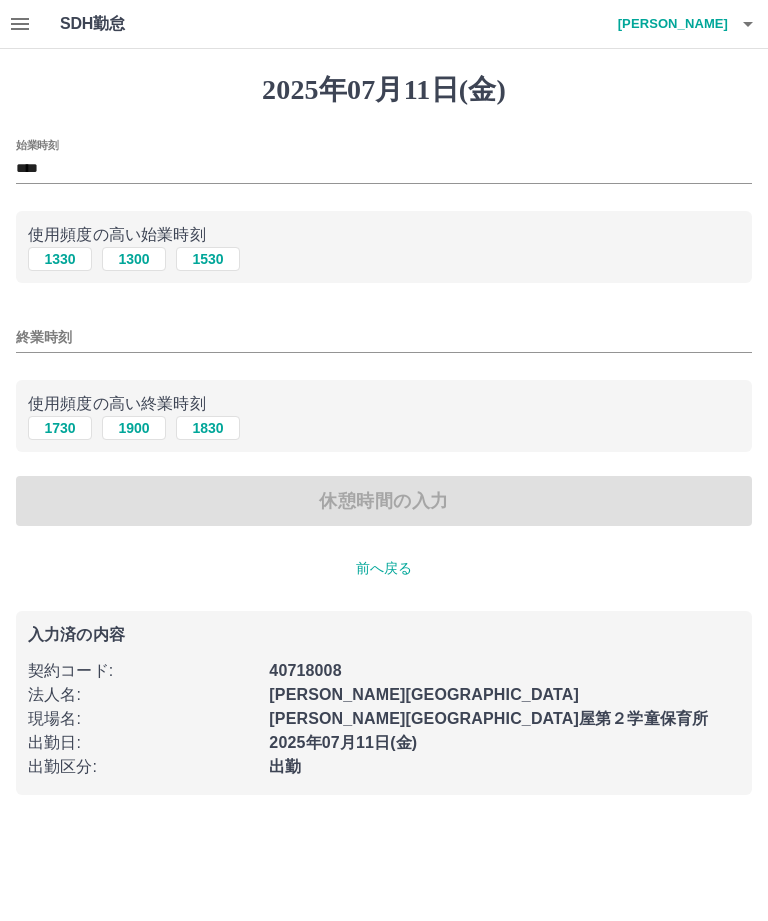 click on "1830" at bounding box center [208, 428] 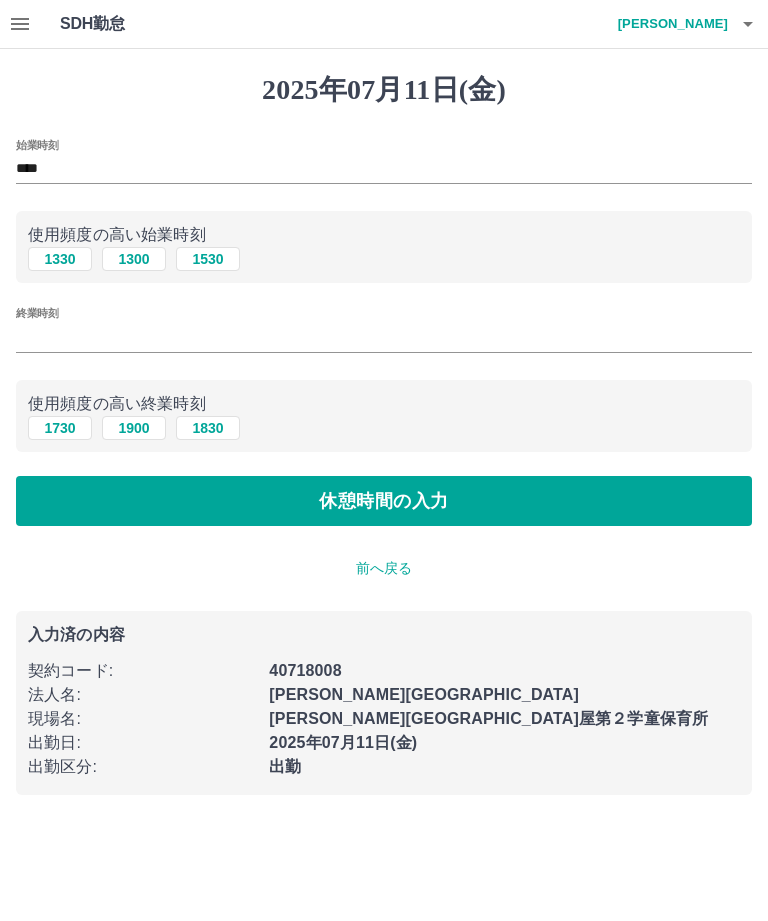 type on "****" 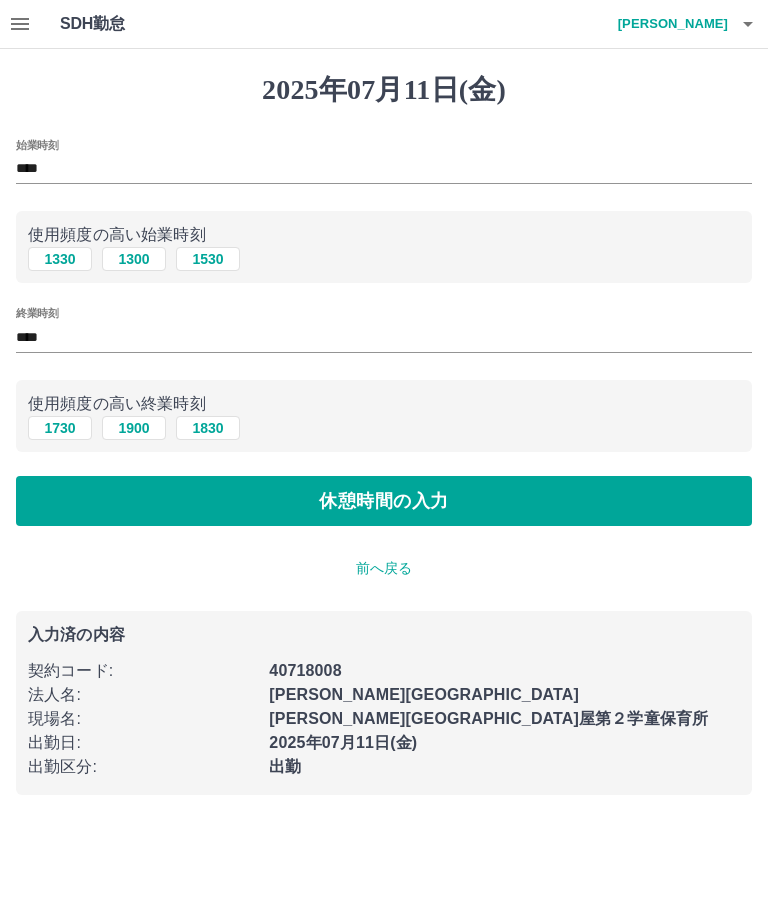 click on "休憩時間の入力" at bounding box center (384, 501) 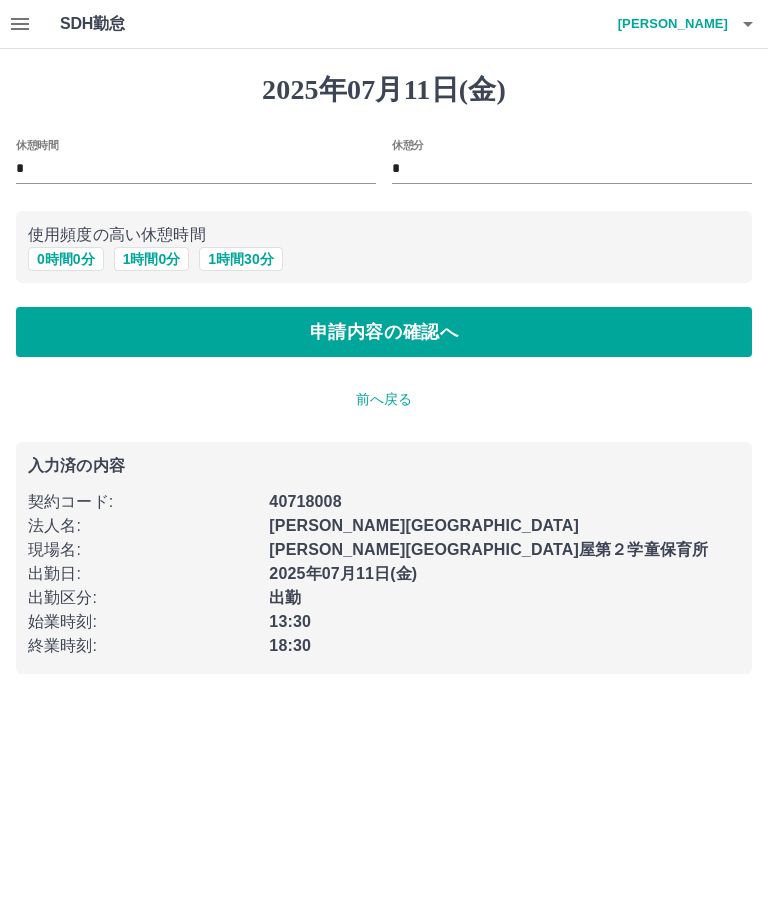 click on "申請内容の確認へ" at bounding box center [384, 332] 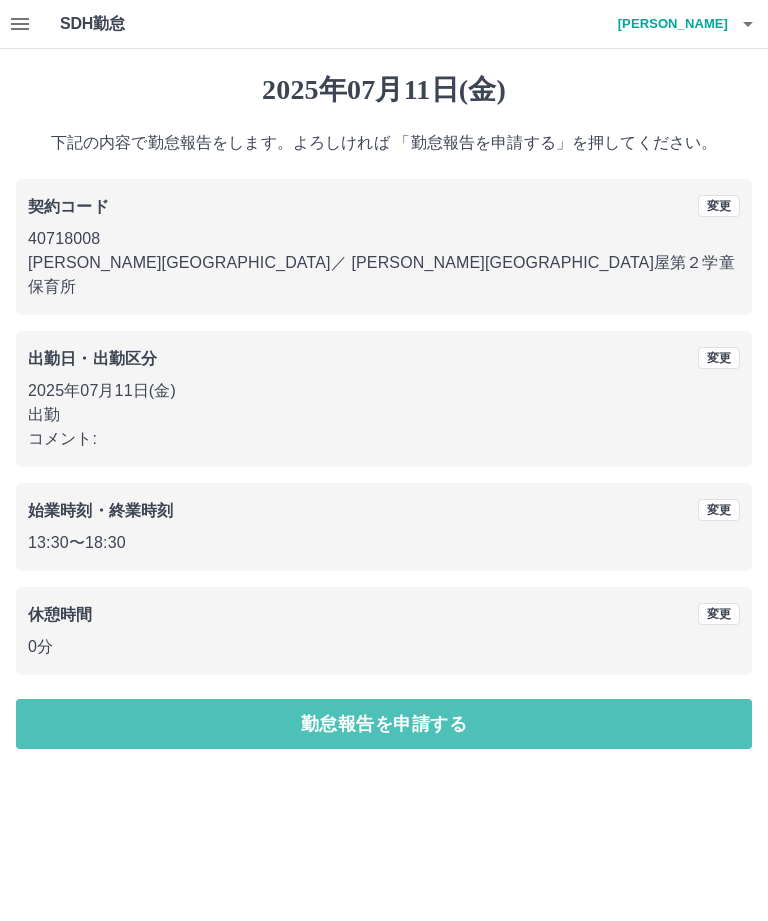 click on "勤怠報告を申請する" at bounding box center [384, 724] 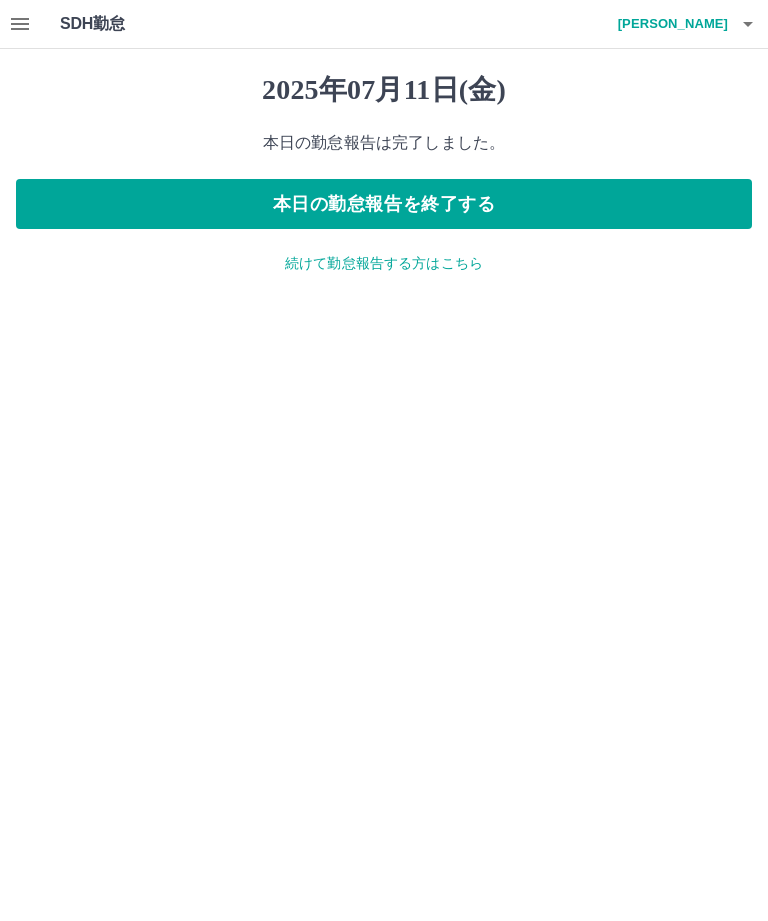 click on "本日の勤怠報告を終了する" at bounding box center [384, 204] 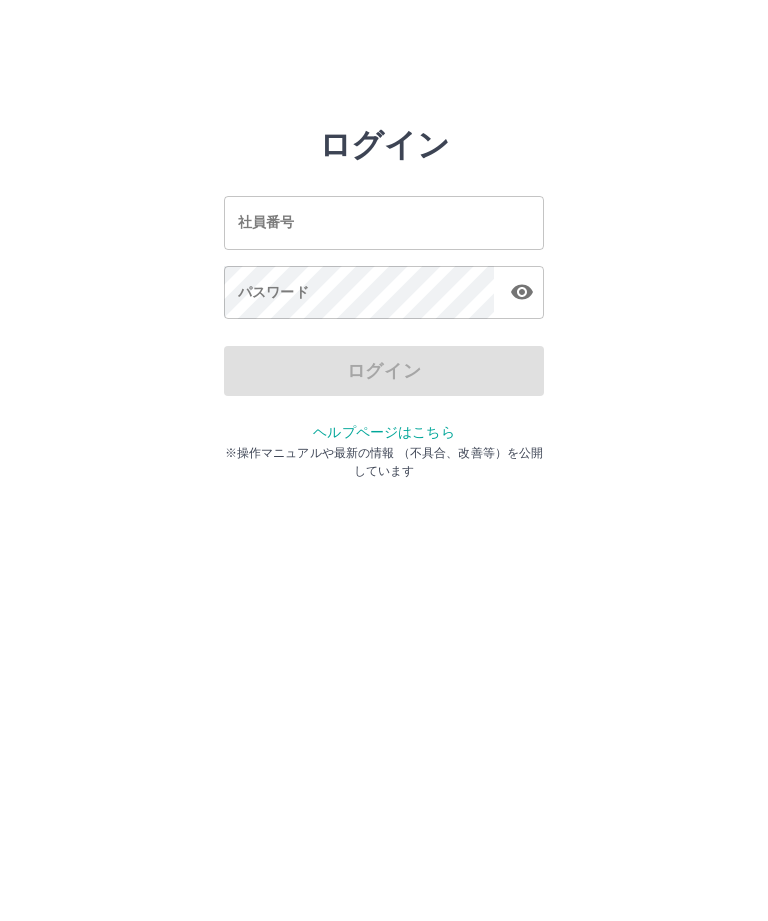 scroll, scrollTop: 0, scrollLeft: 0, axis: both 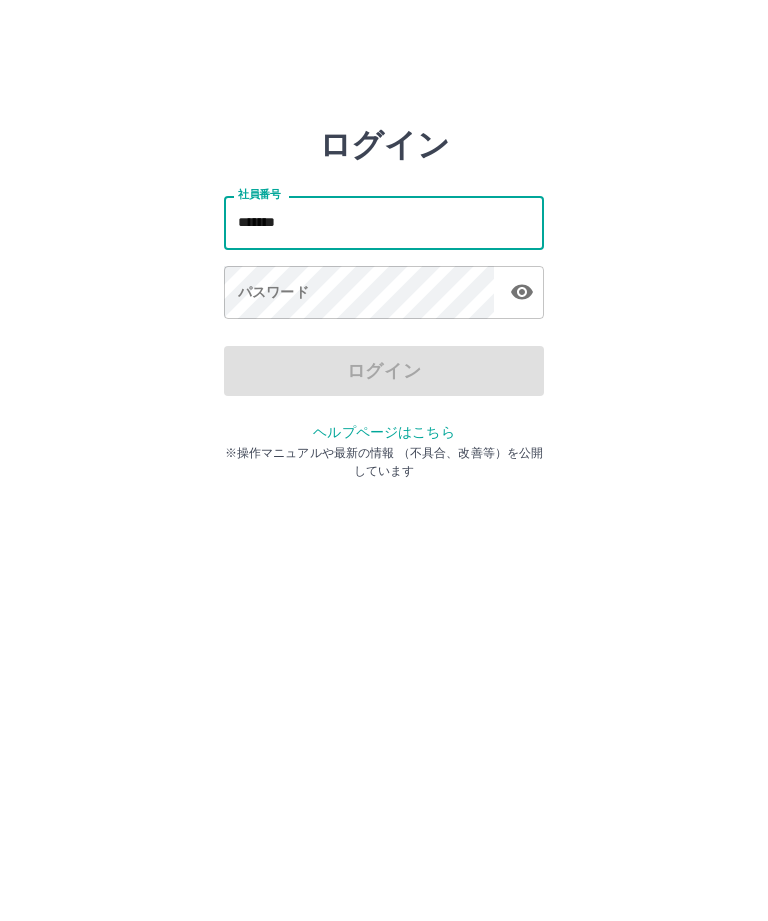 type on "*******" 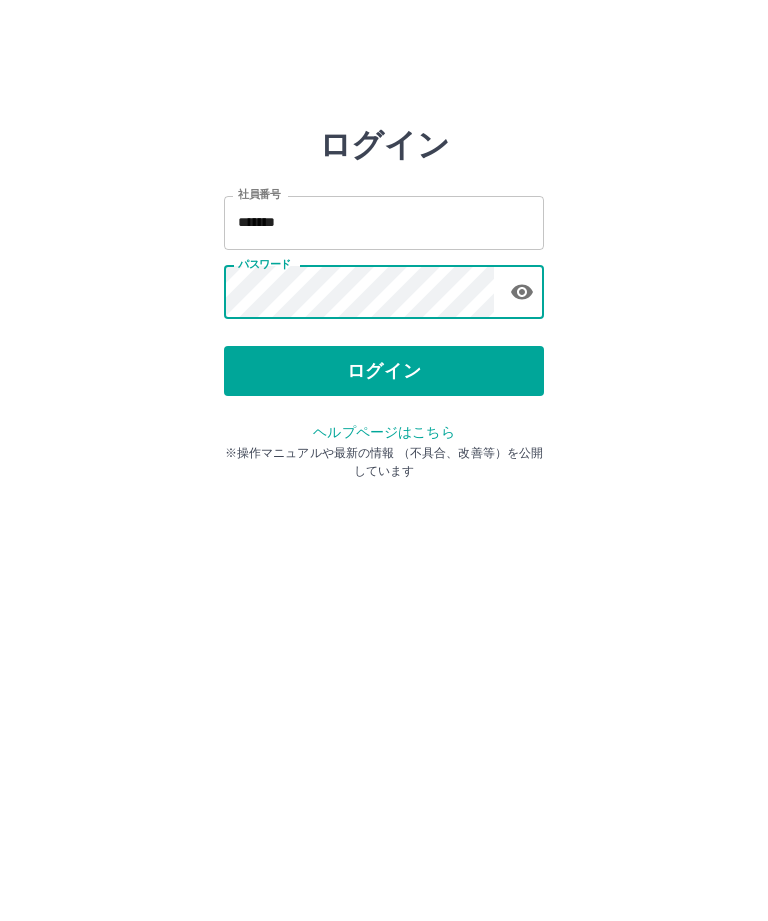 click on "ログイン" at bounding box center [384, 371] 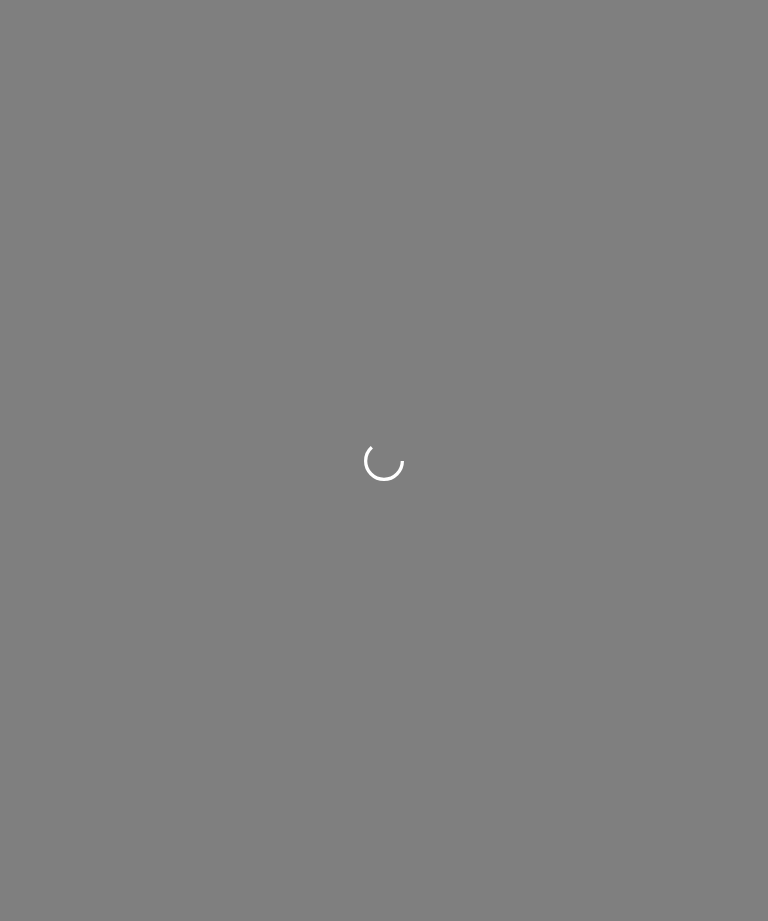 scroll, scrollTop: 0, scrollLeft: 0, axis: both 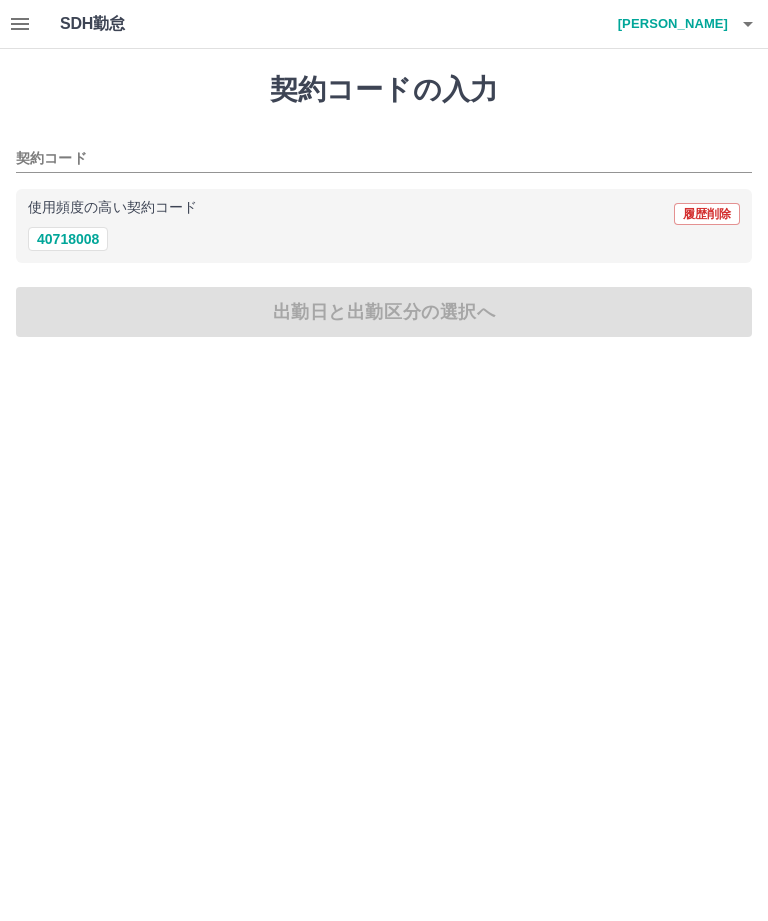 click on "40718008" at bounding box center (68, 239) 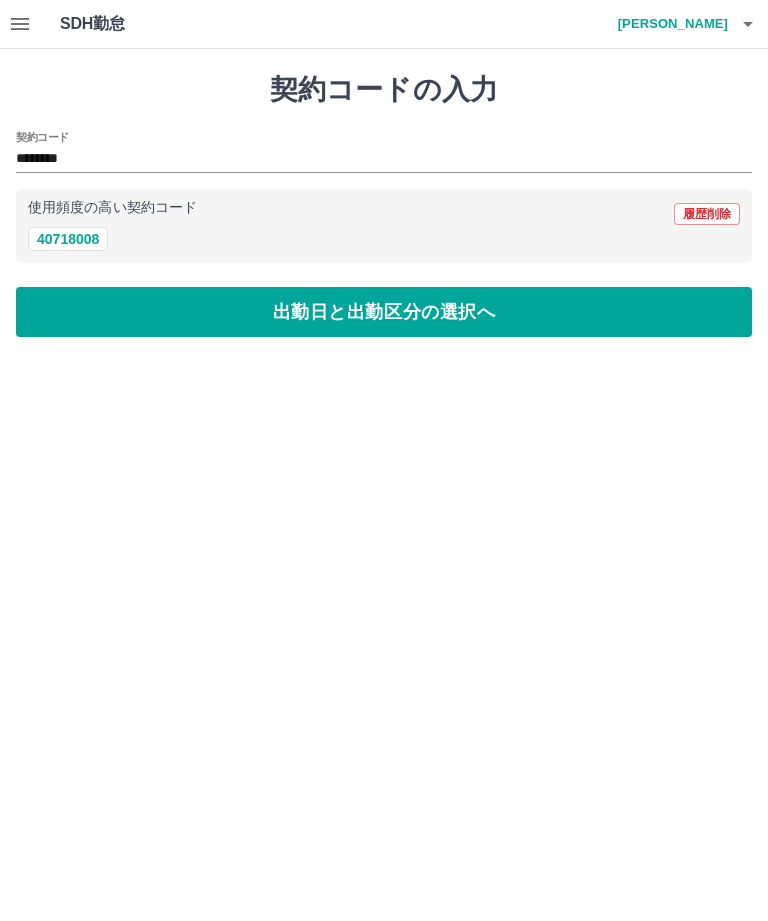 click on "出勤日と出勤区分の選択へ" at bounding box center [384, 312] 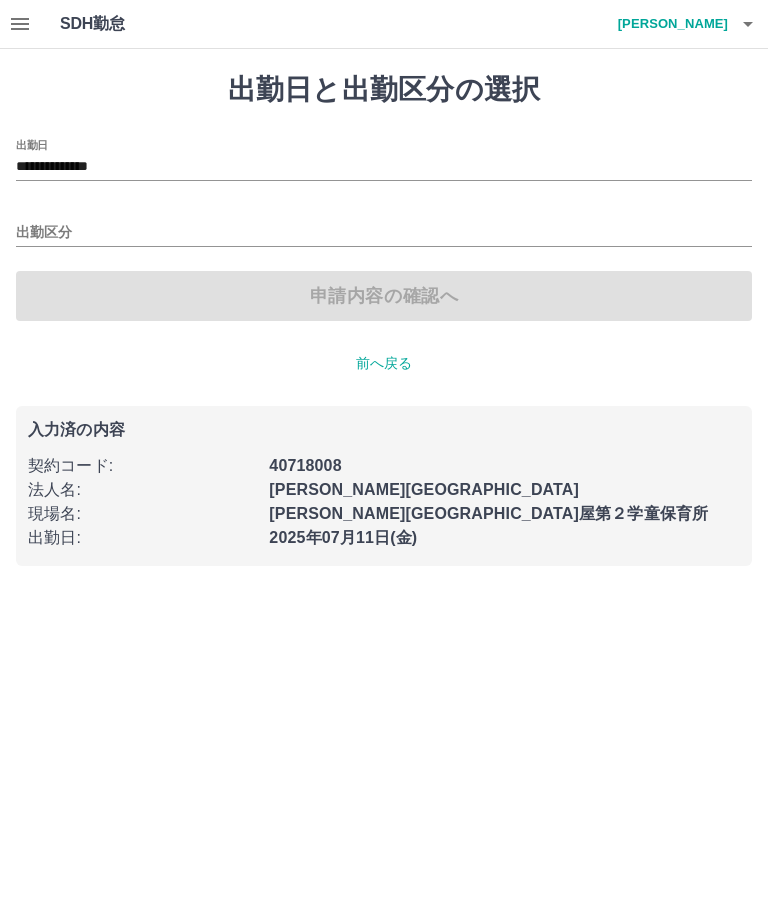 click on "出勤区分" at bounding box center [384, 226] 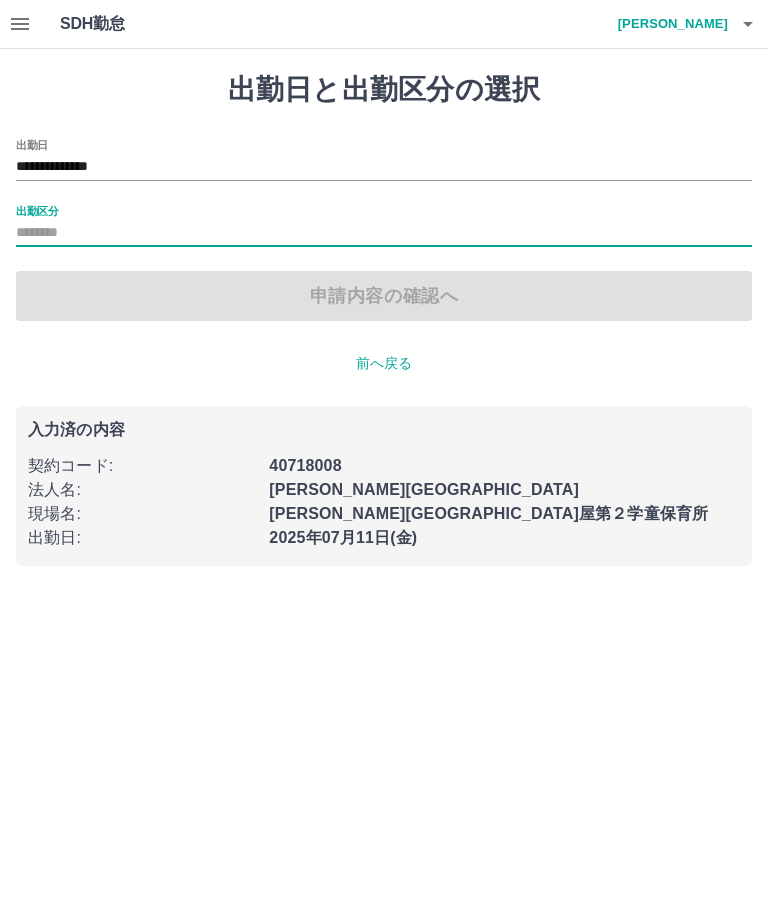 click on "出勤区分" at bounding box center [384, 233] 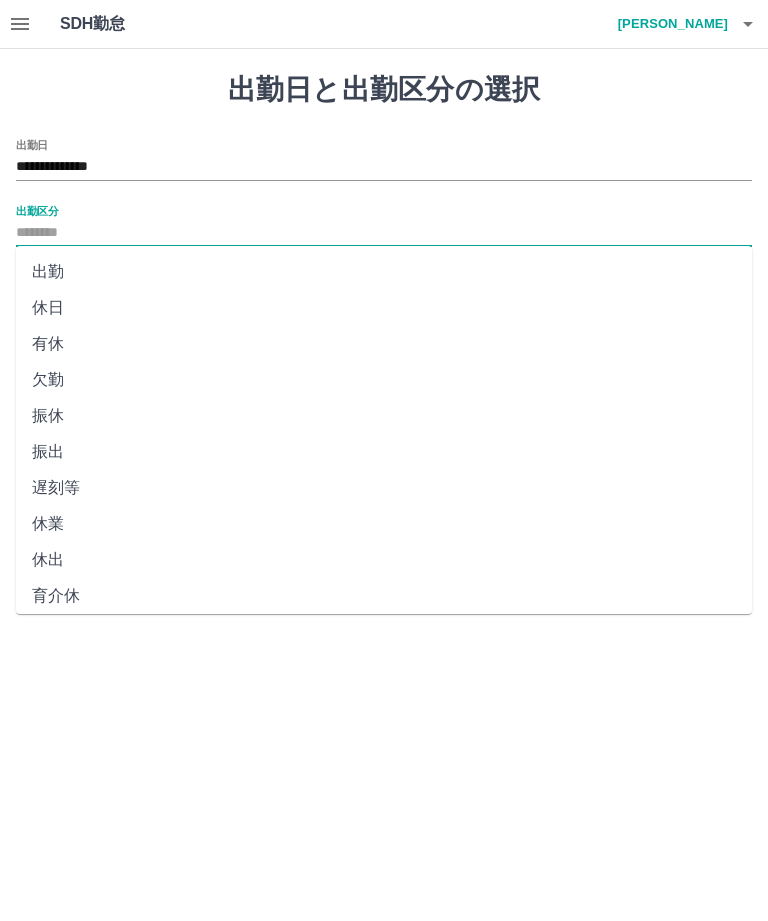 click on "出勤" at bounding box center (384, 272) 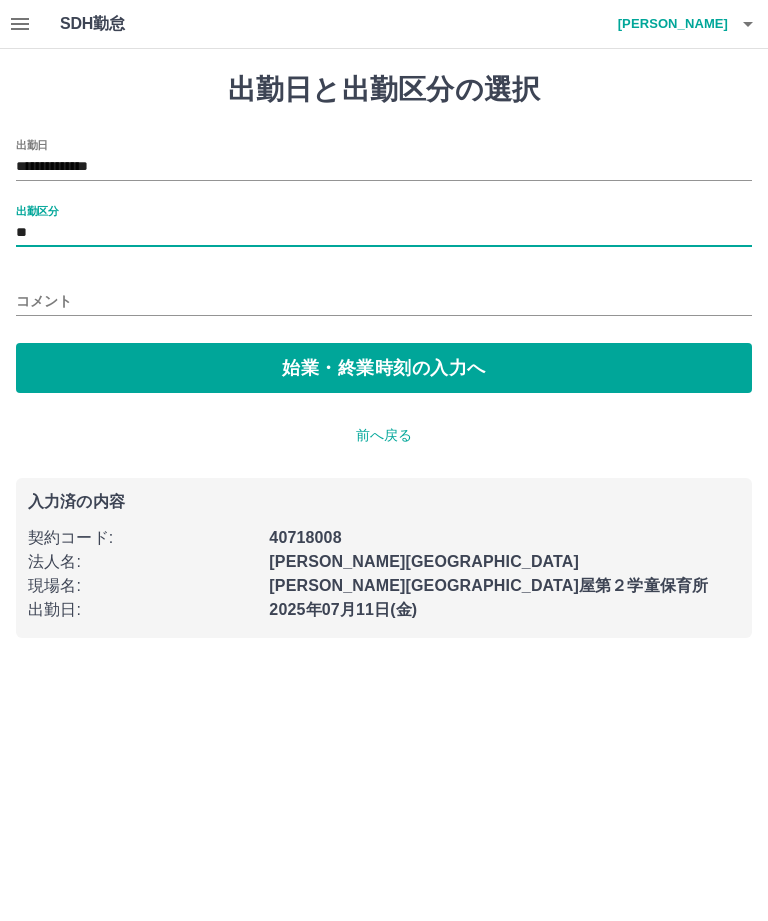 click on "始業・終業時刻の入力へ" at bounding box center [384, 368] 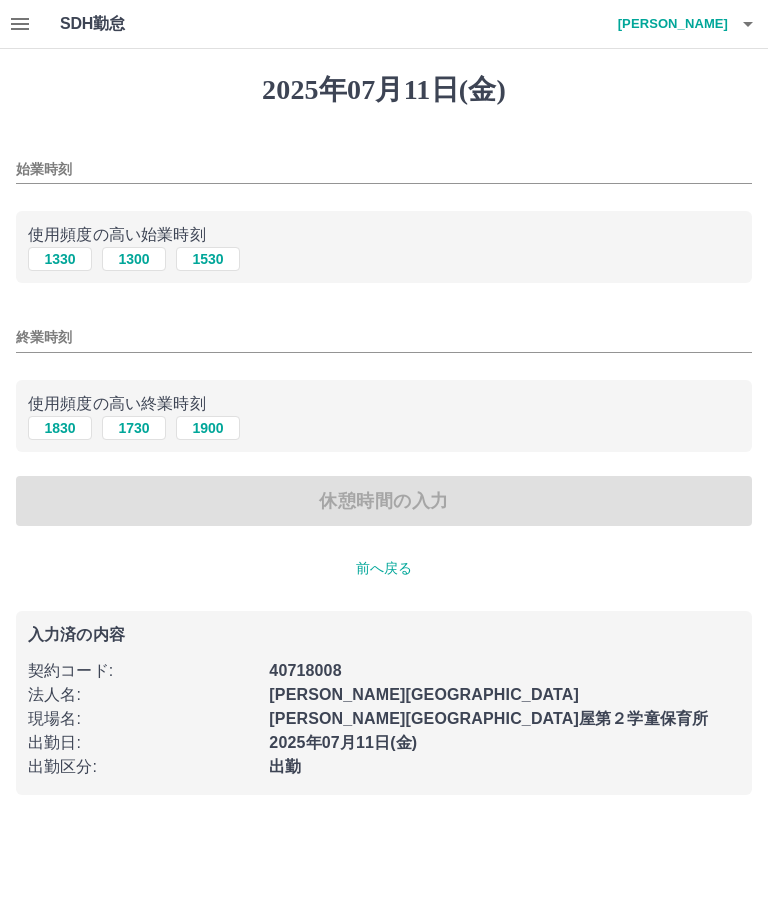 click on "1330" at bounding box center [60, 259] 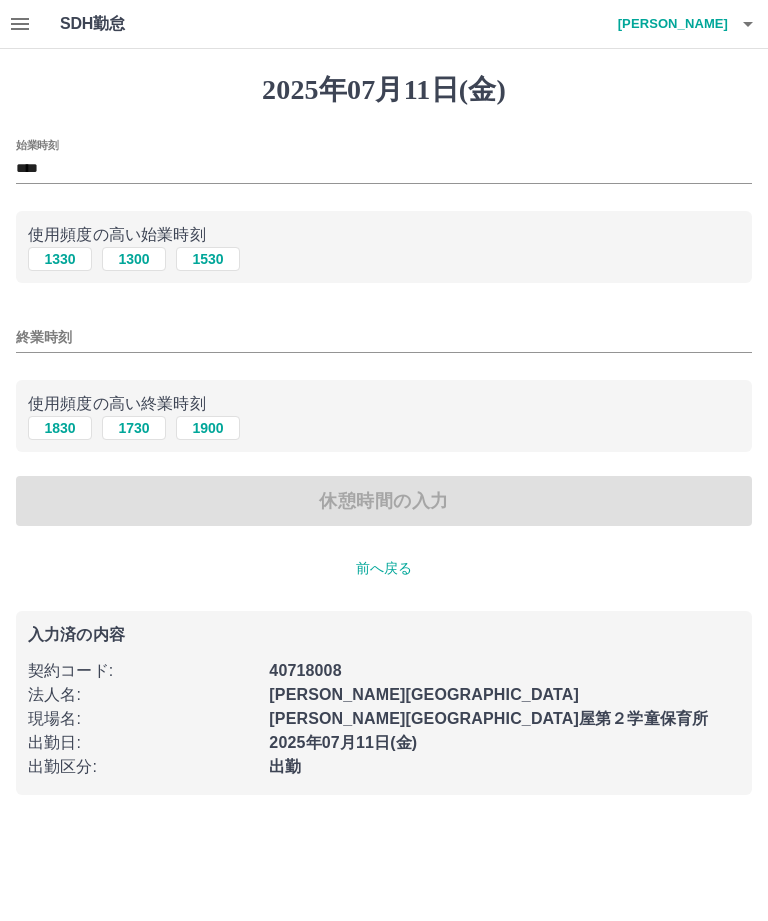 click on "1730" at bounding box center [134, 428] 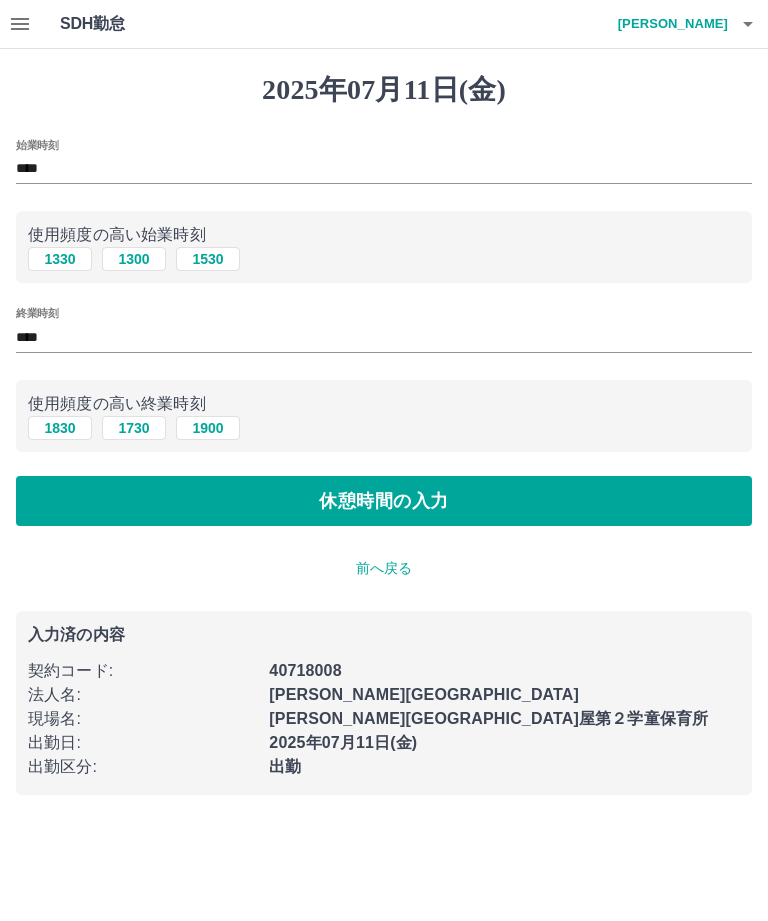 click on "休憩時間の入力" at bounding box center [384, 501] 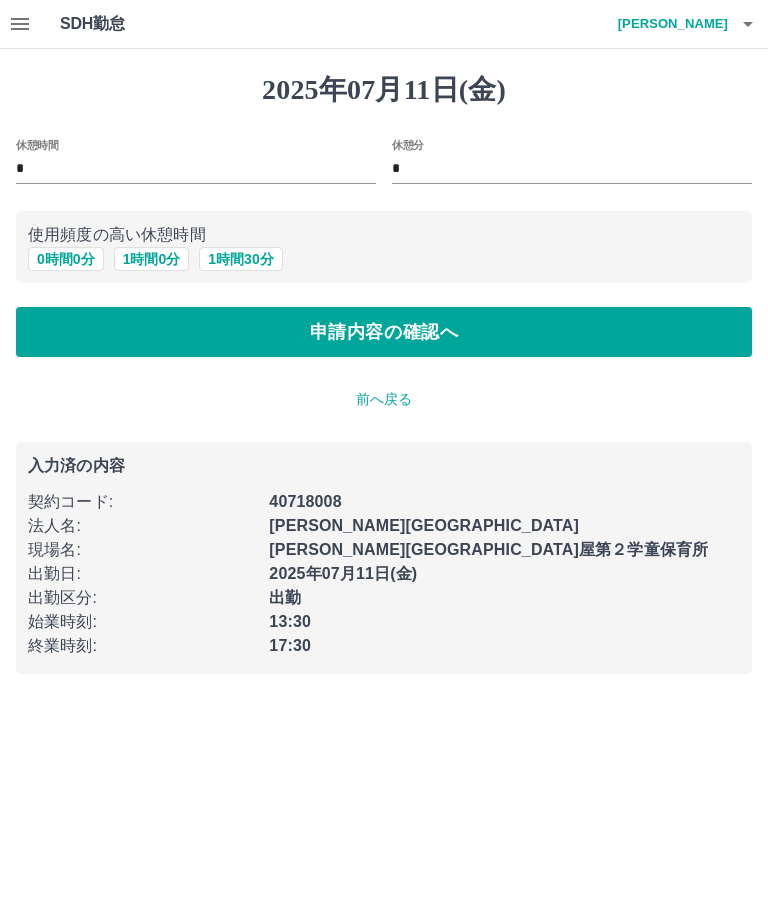 click on "0 時間 0 分" at bounding box center [66, 259] 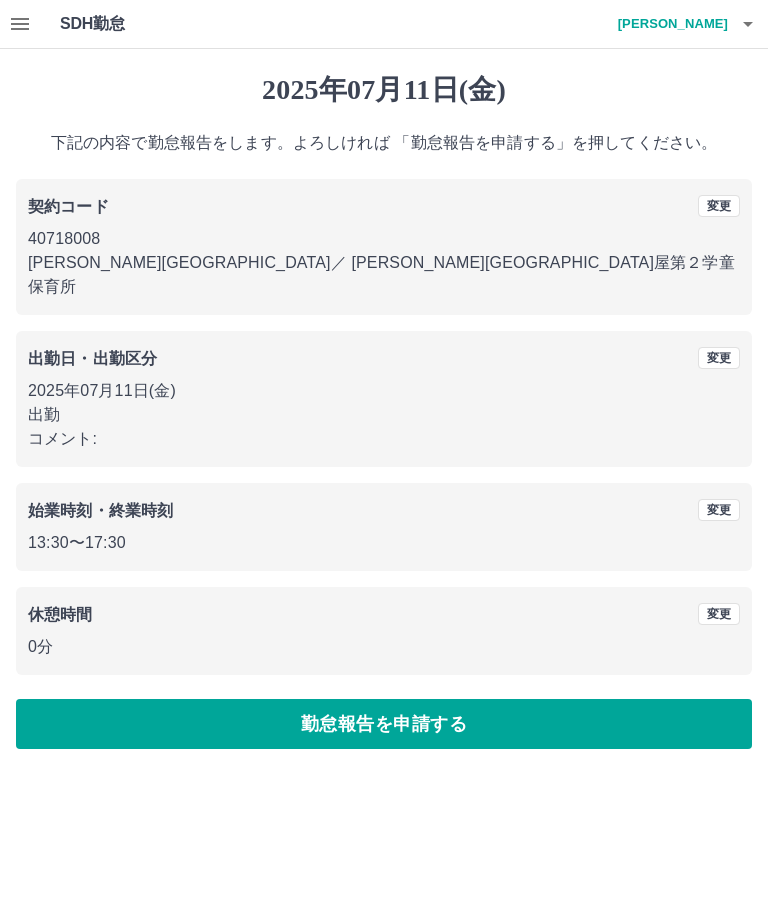 click on "勤怠報告を申請する" at bounding box center (384, 724) 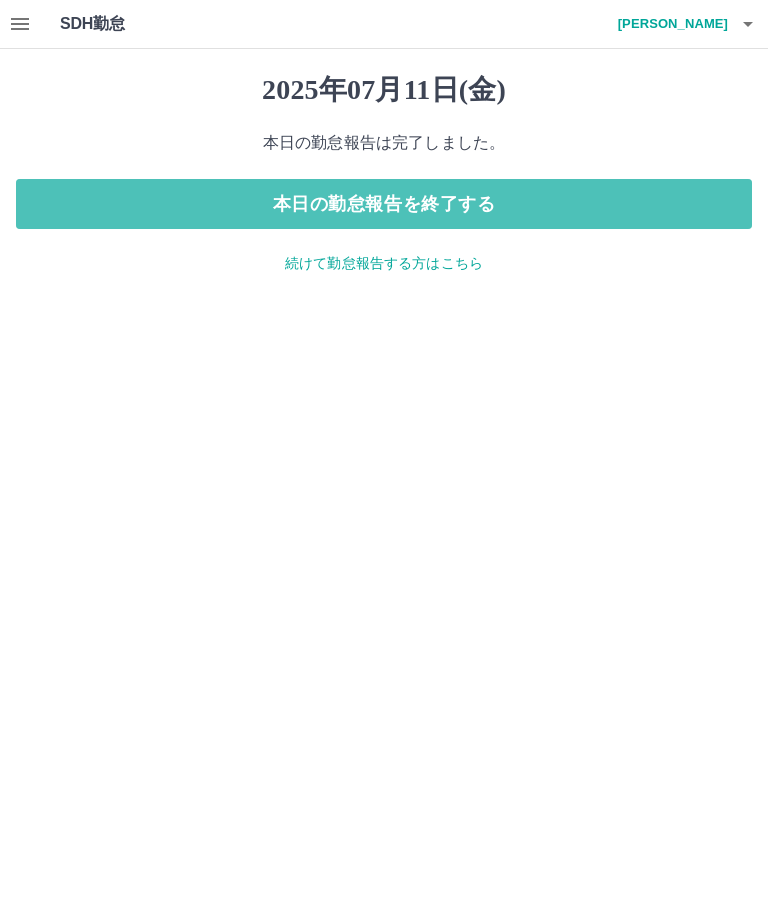 click on "本日の勤怠報告を終了する" at bounding box center [384, 204] 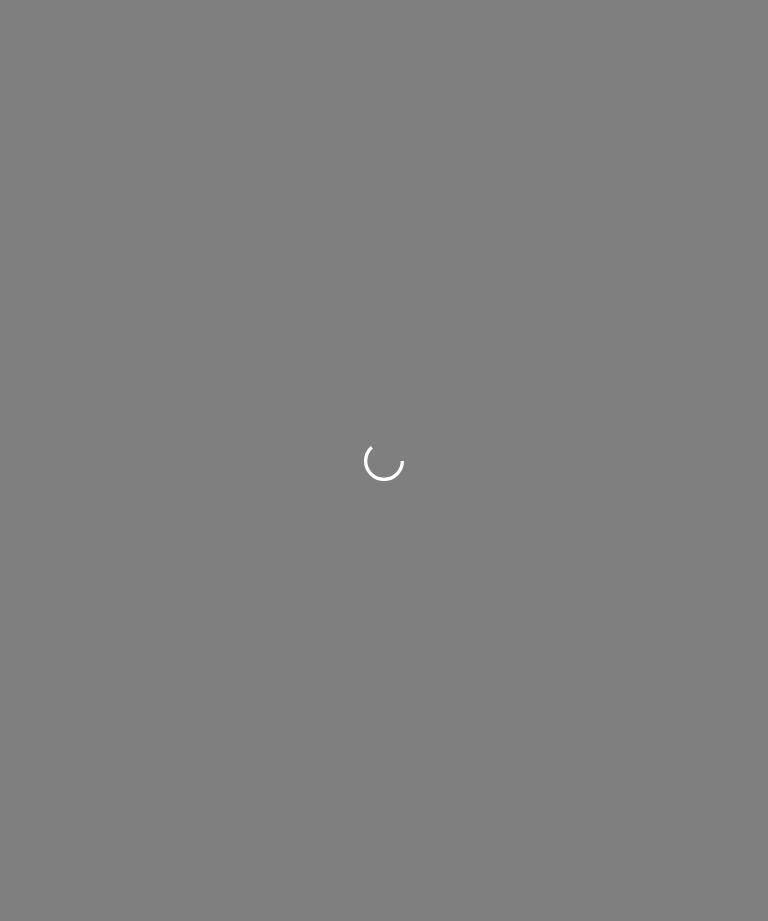 scroll, scrollTop: 0, scrollLeft: 0, axis: both 